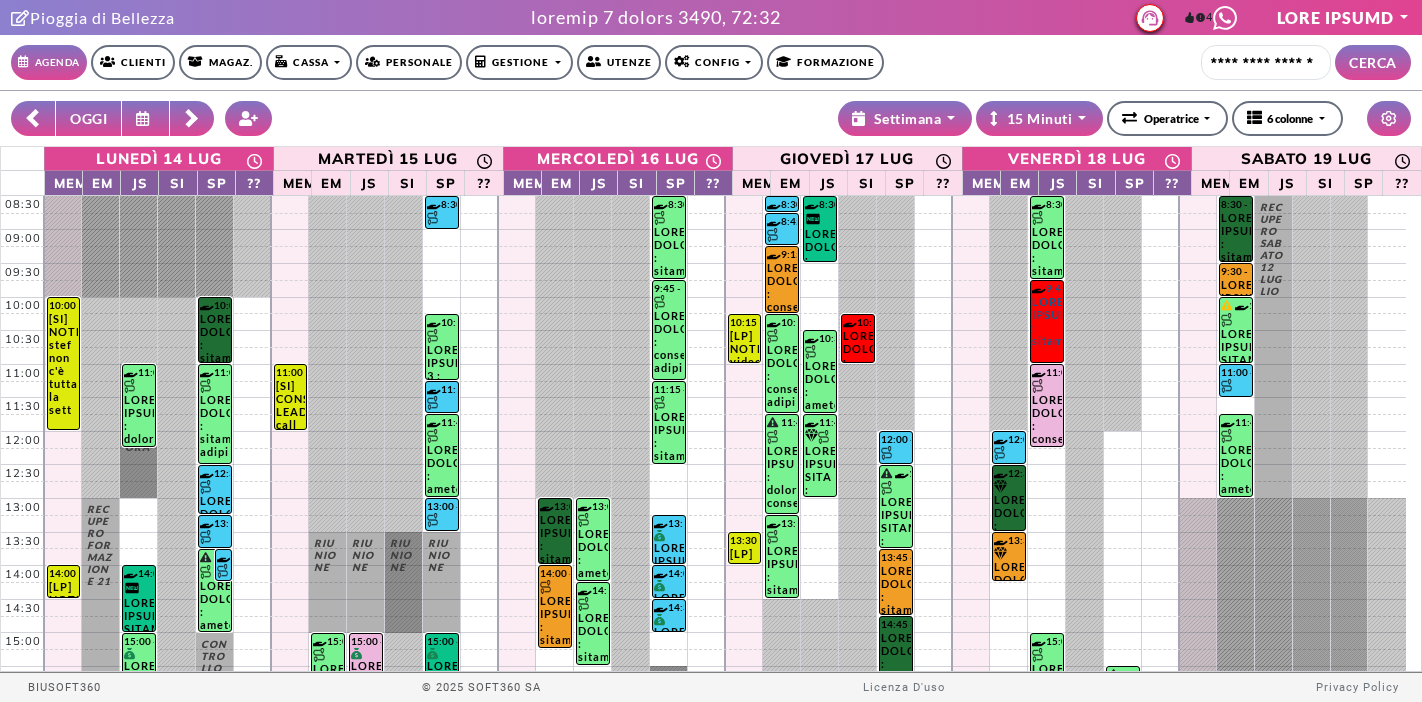 scroll, scrollTop: 0, scrollLeft: 0, axis: both 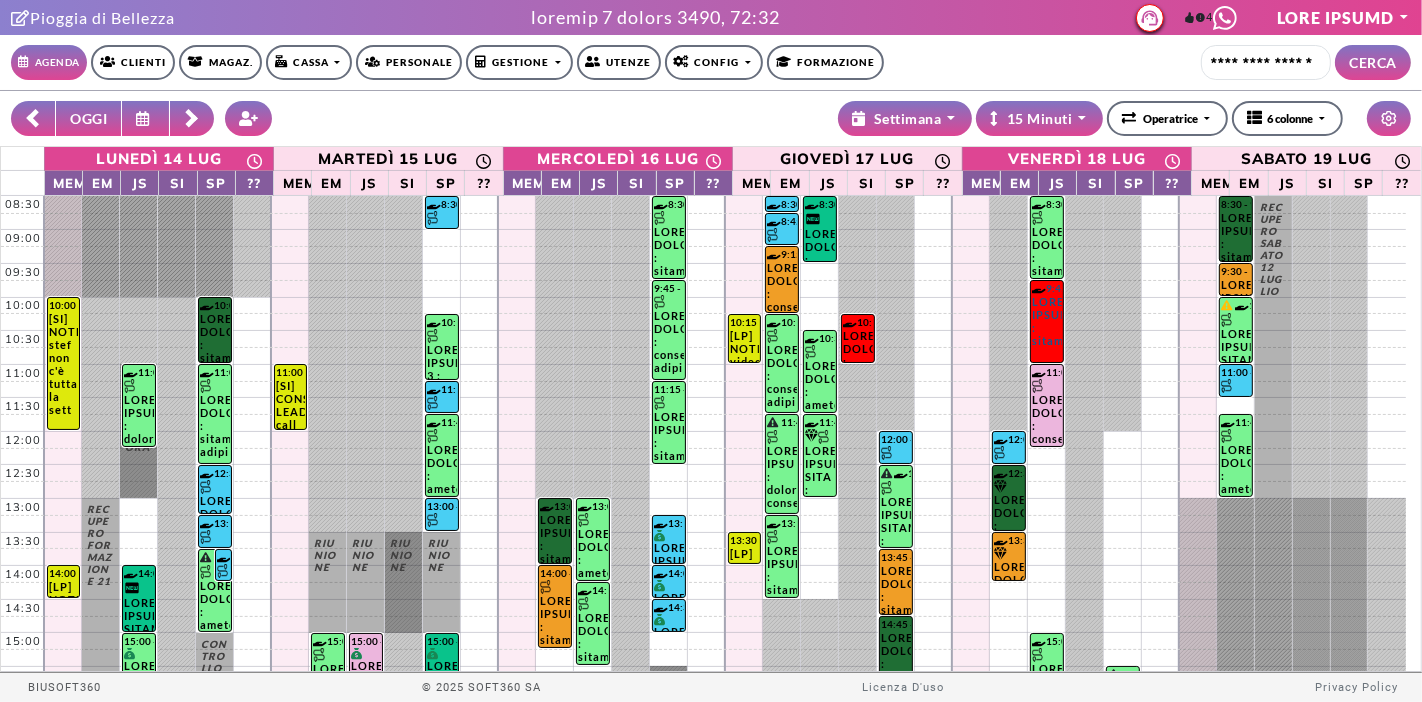 click on "OGGI" at bounding box center [88, 118] 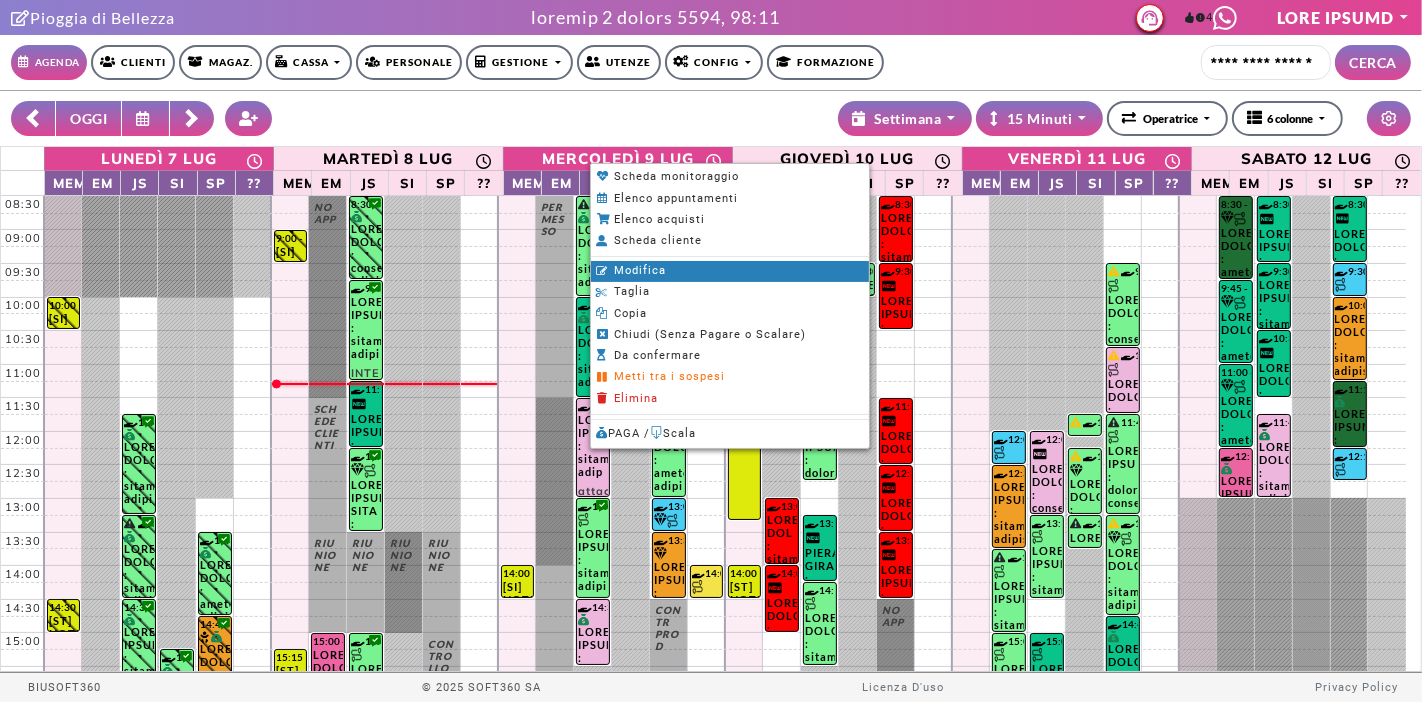 click on "Modifica" at bounding box center (640, 270) 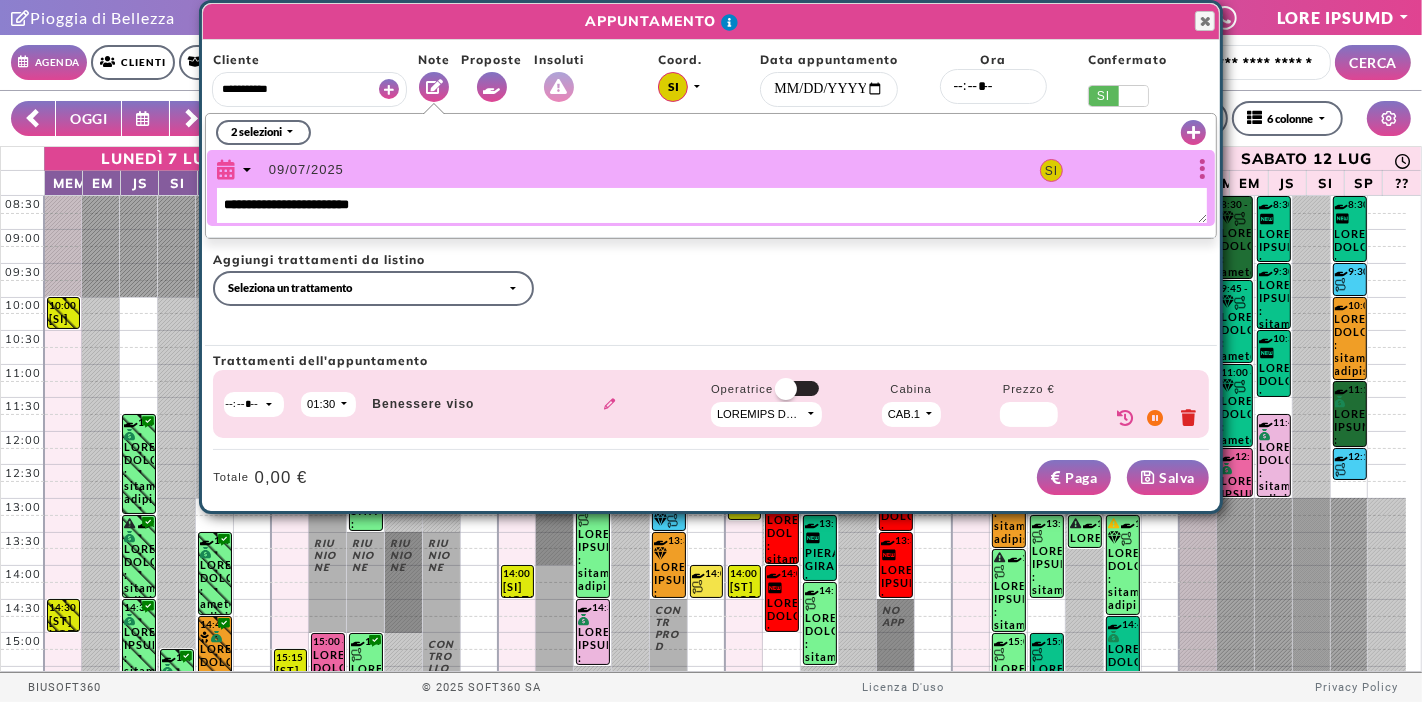 click at bounding box center (610, 403) 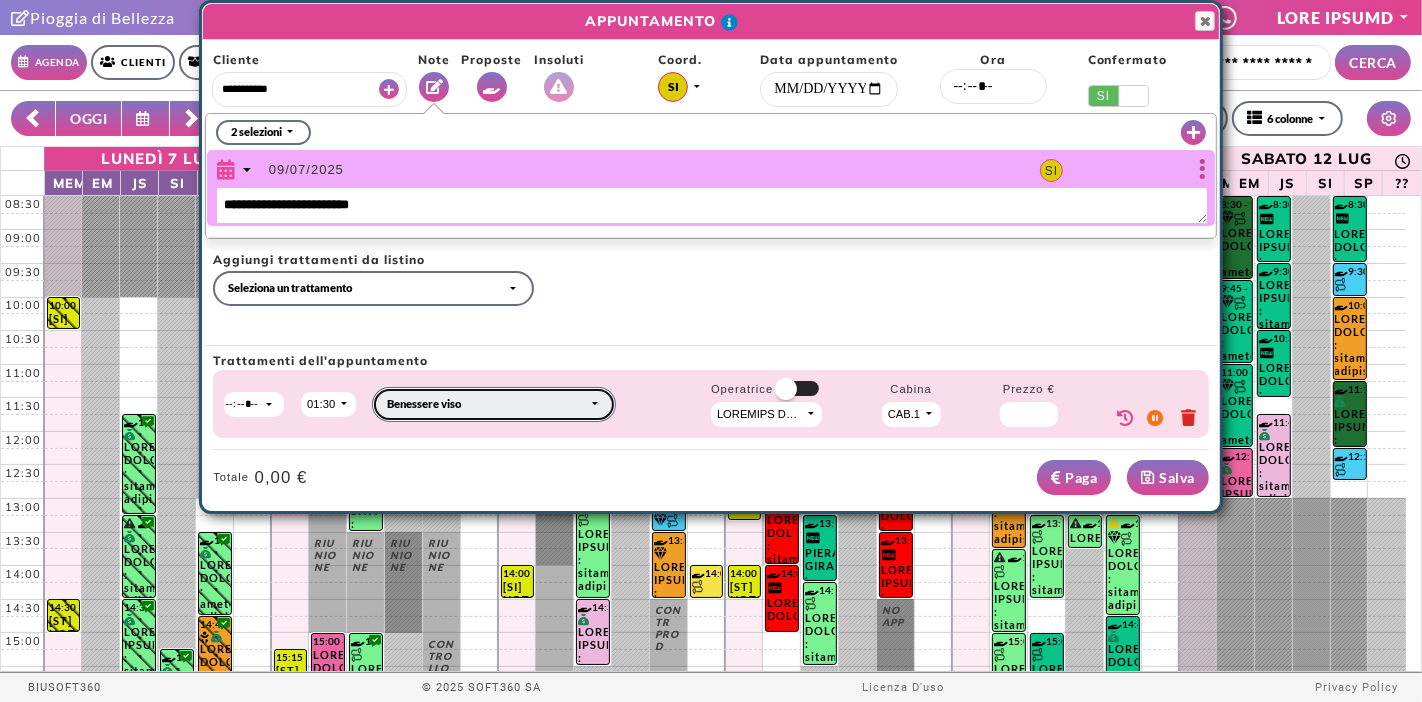 click on "Benessere viso" at bounding box center (493, 404) 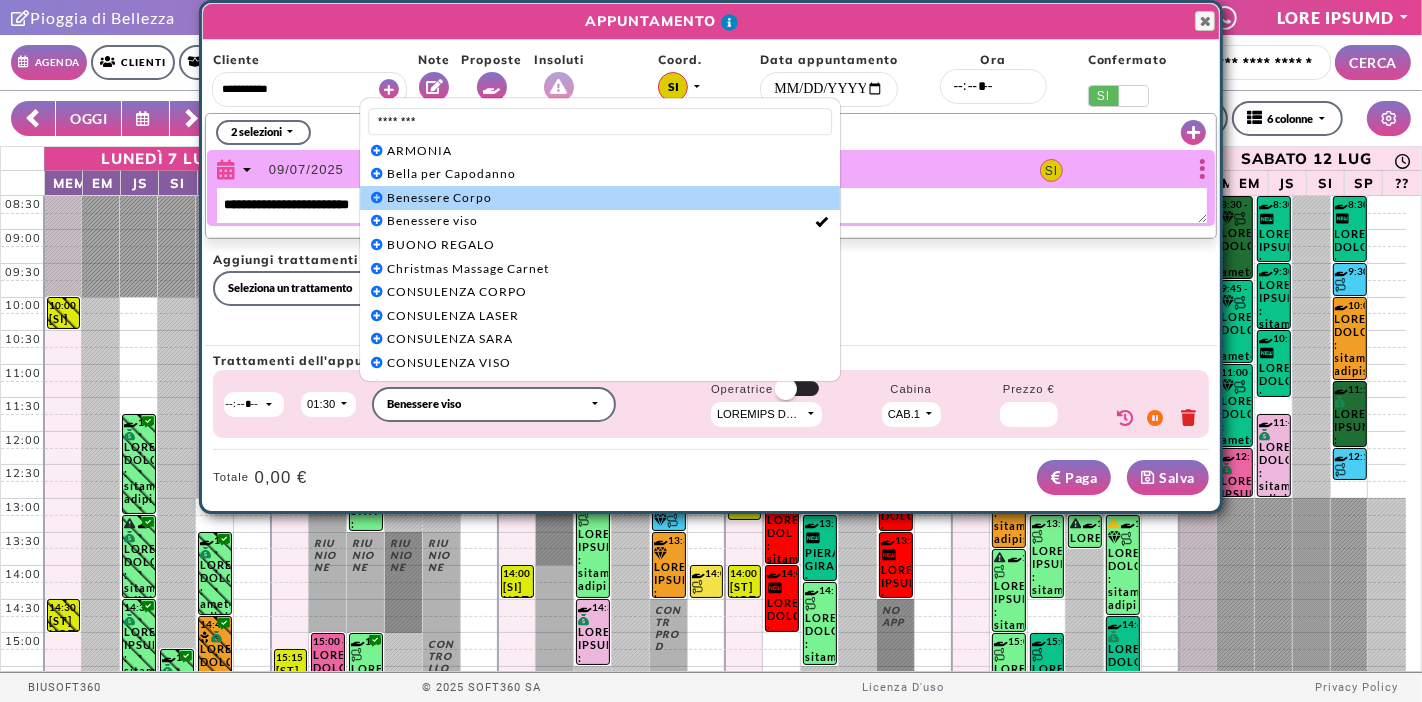 click on "Benessere Corpo" at bounding box center (600, 198) 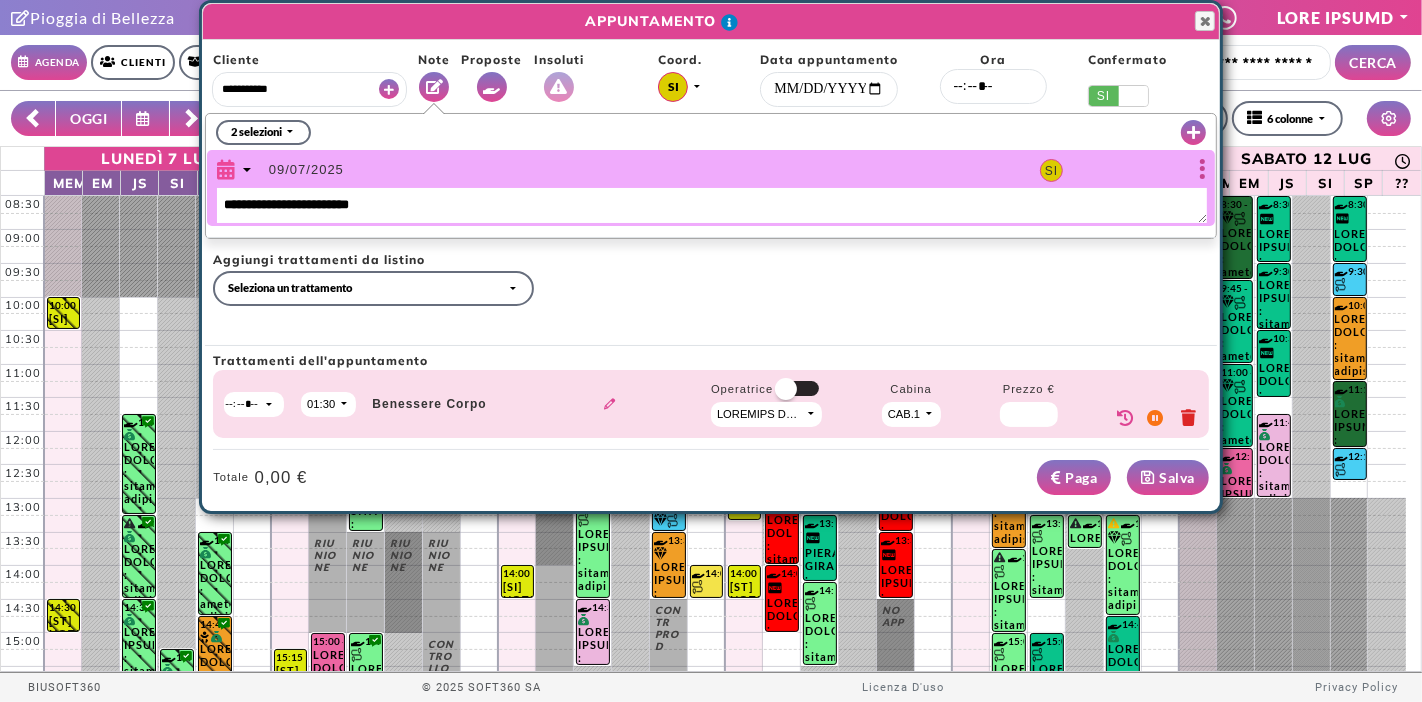 drag, startPoint x: 415, startPoint y: 208, endPoint x: 209, endPoint y: 186, distance: 207.17143 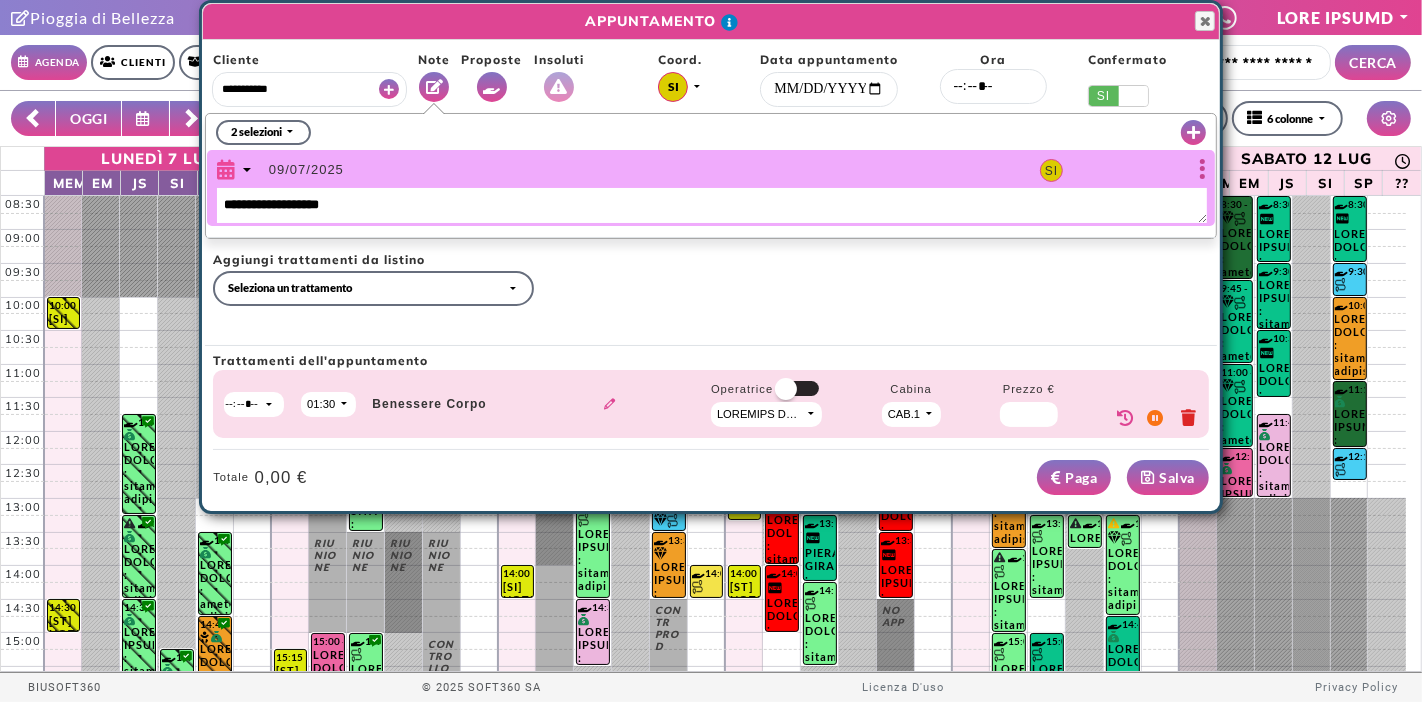 type on "**********" 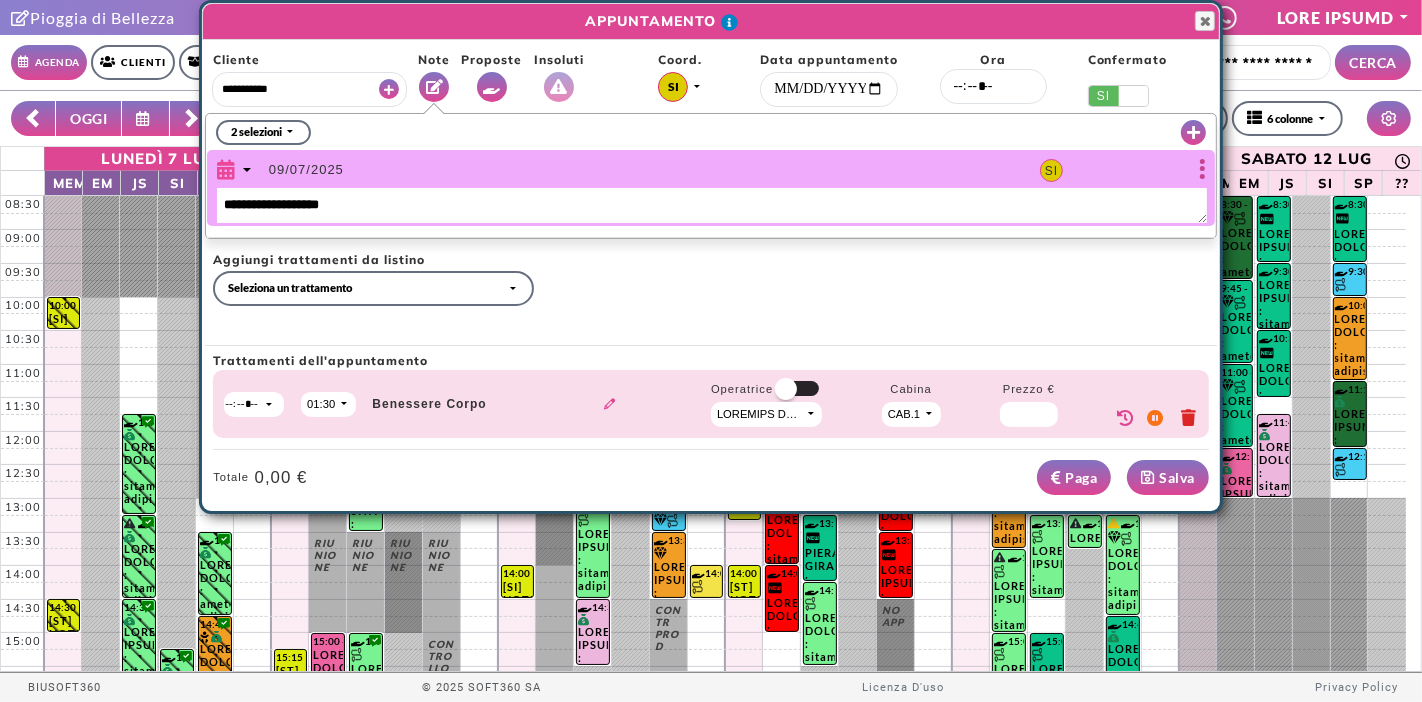 click on "Salva" at bounding box center [1168, 477] 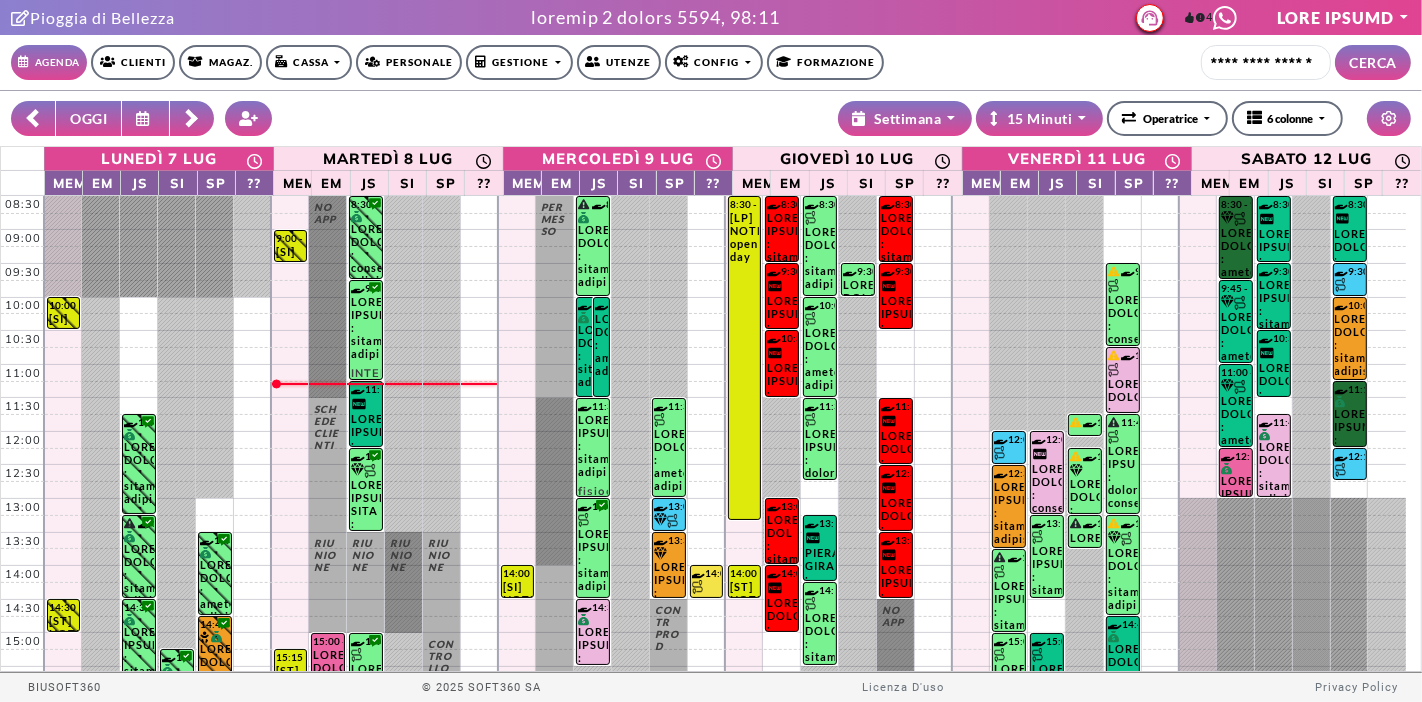 click at bounding box center (192, 119) 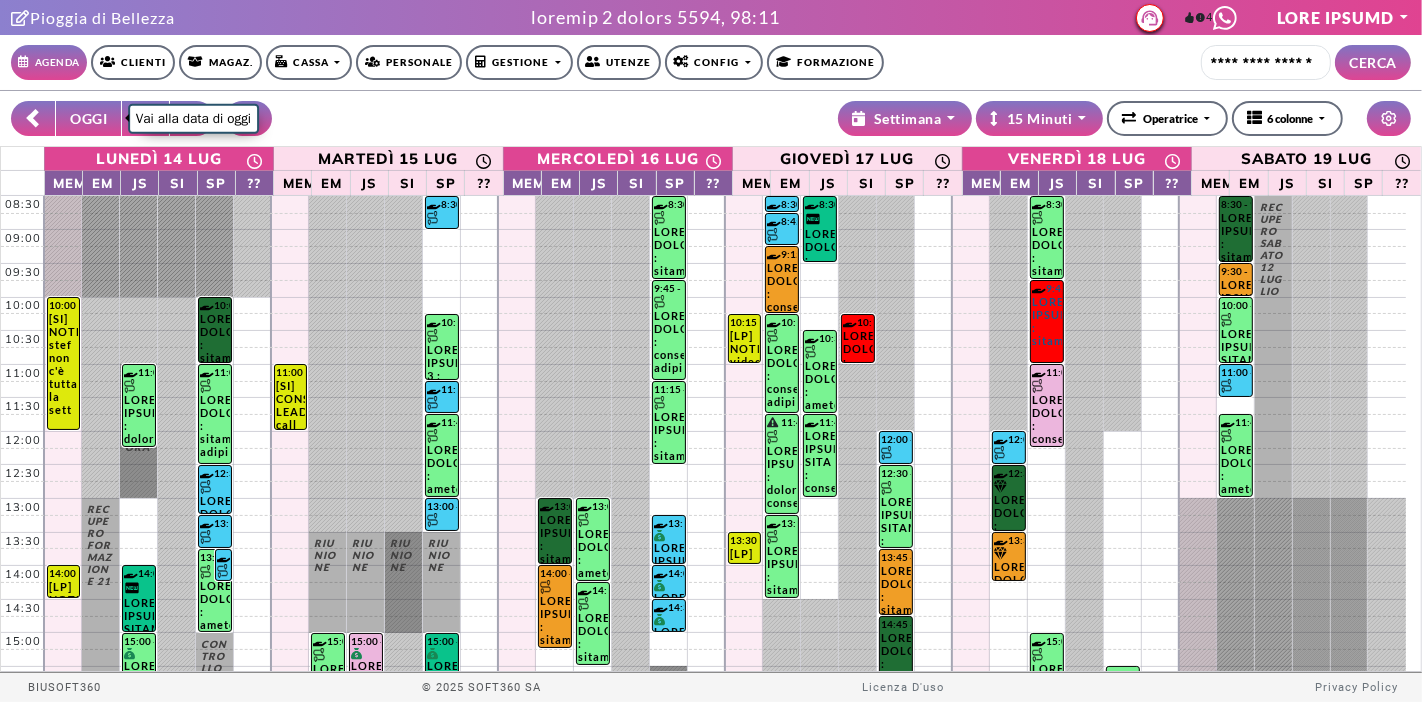 click on "OGGI" at bounding box center [88, 118] 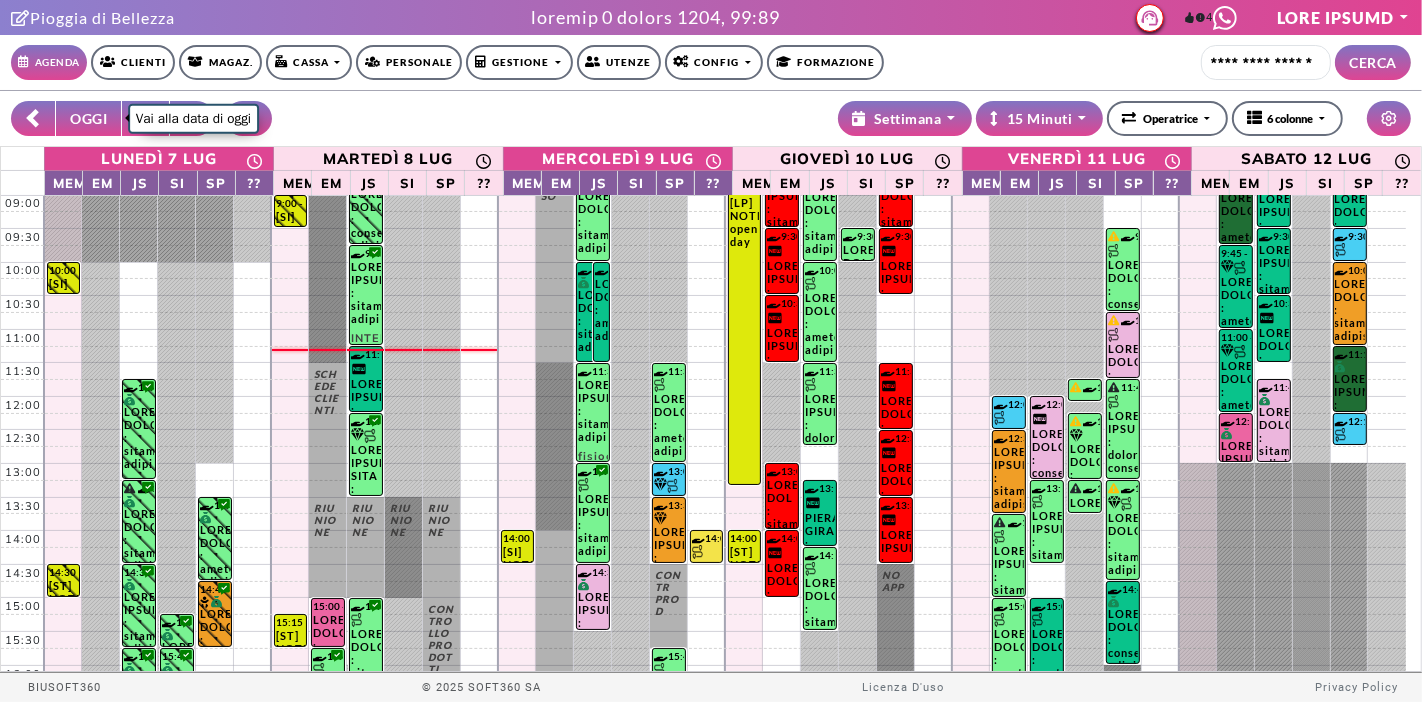 scroll, scrollTop: 0, scrollLeft: 0, axis: both 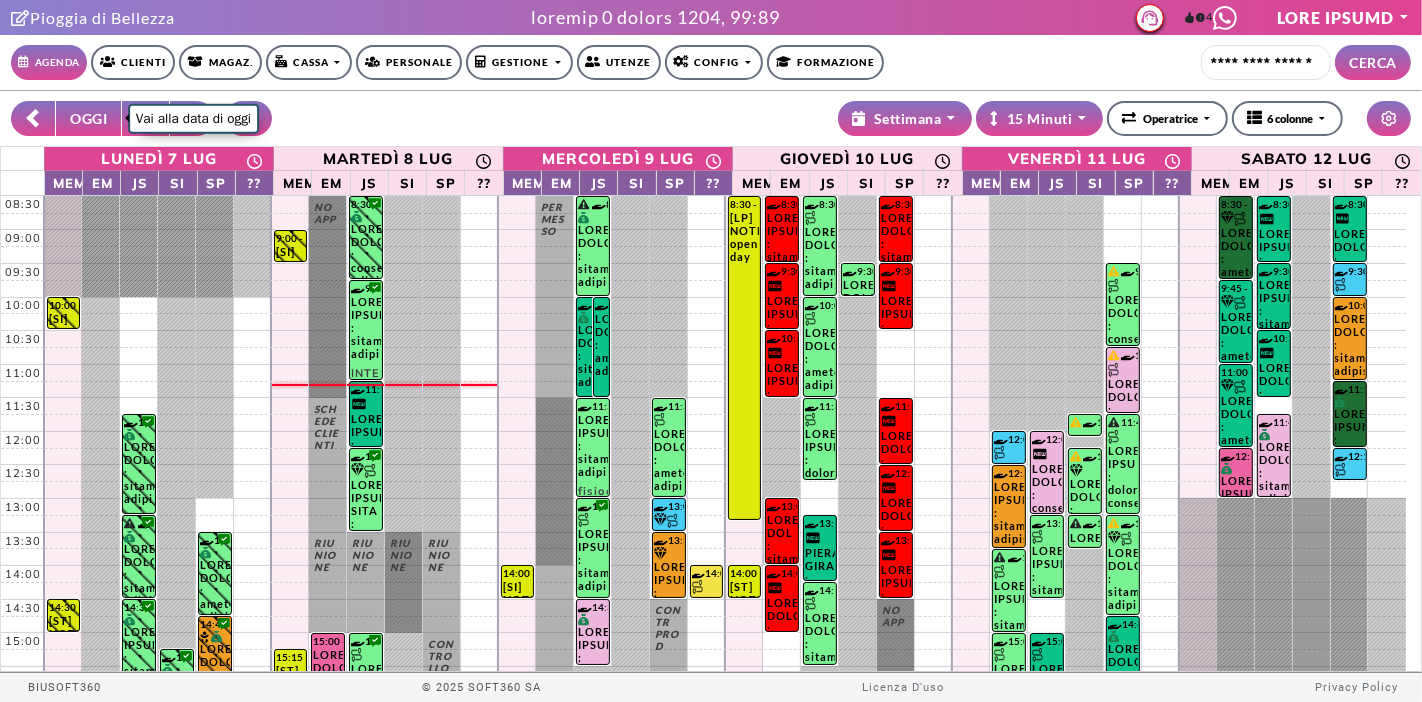 click on "Gestione" at bounding box center (309, 62) 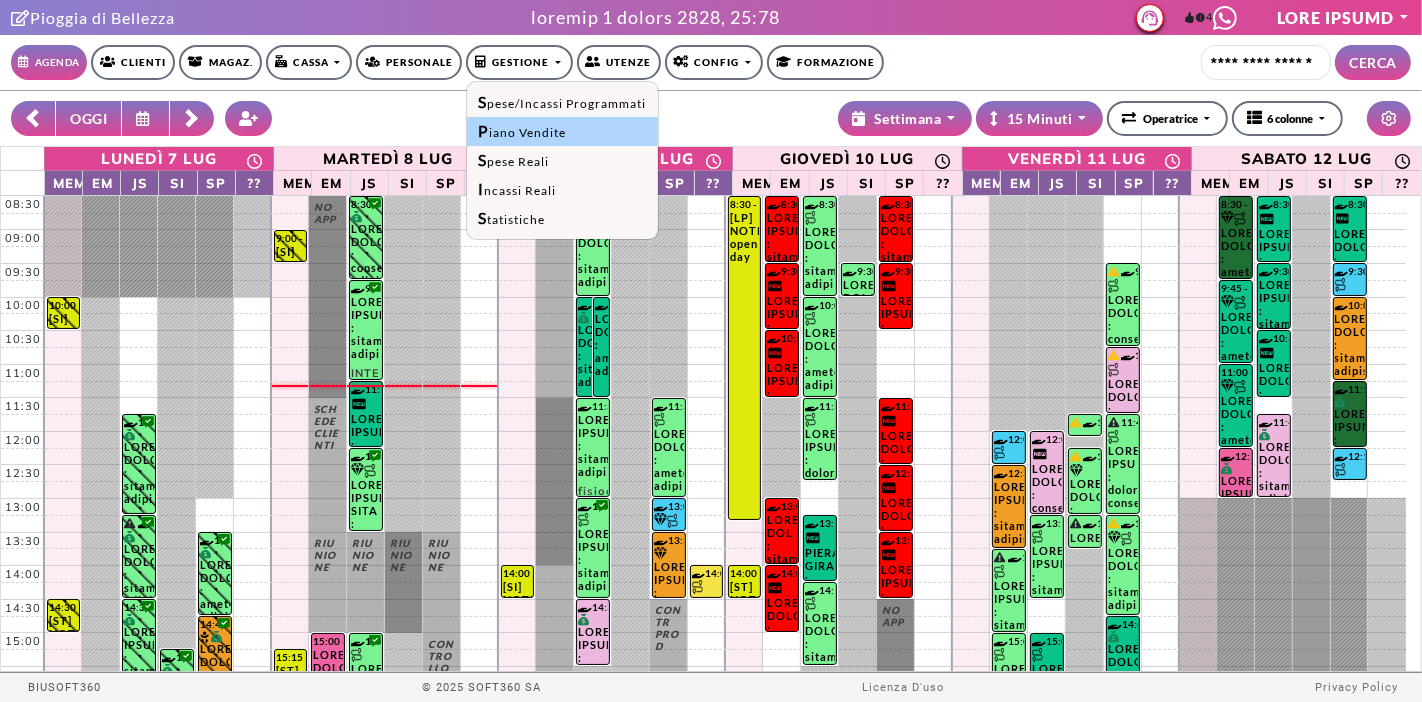click on "Piano Vendite" at bounding box center (562, 131) 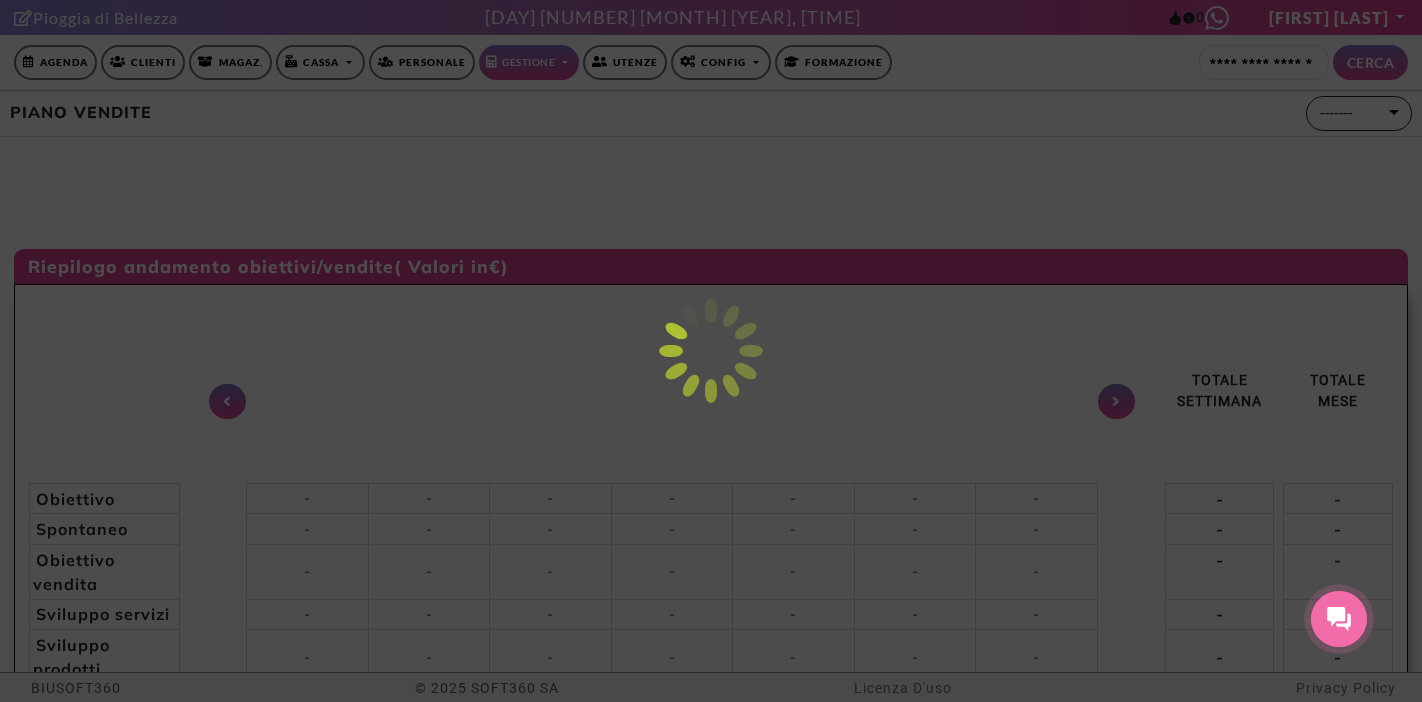 scroll, scrollTop: 0, scrollLeft: 0, axis: both 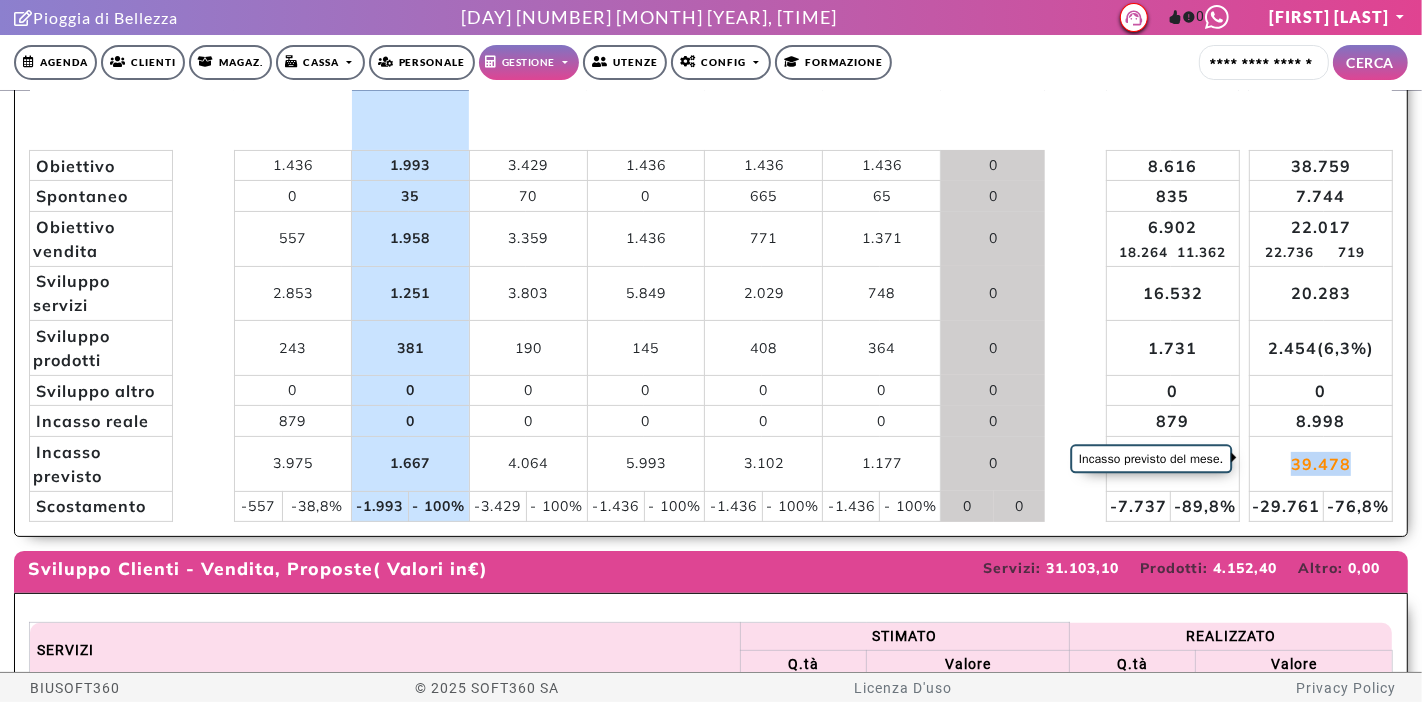 drag, startPoint x: 1282, startPoint y: 456, endPoint x: 1338, endPoint y: 460, distance: 56.142673 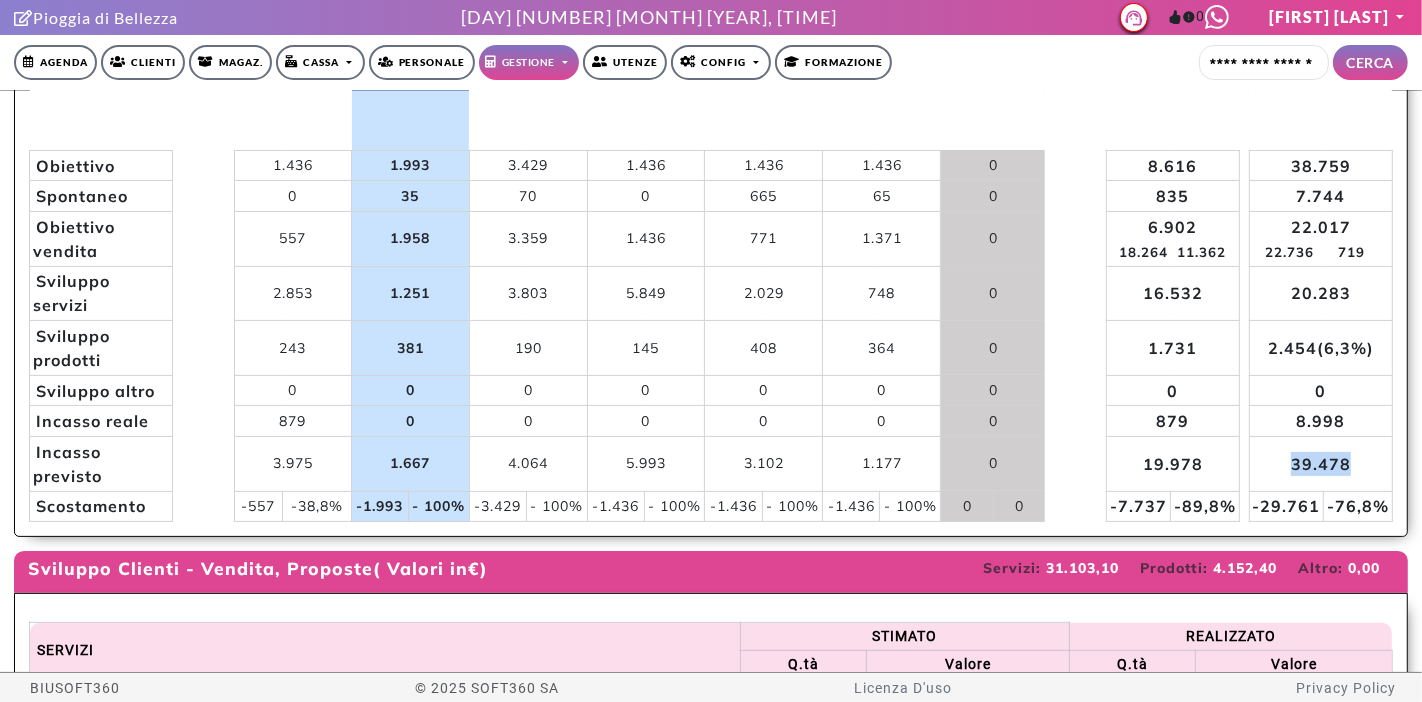click on "Agenda" at bounding box center [55, 62] 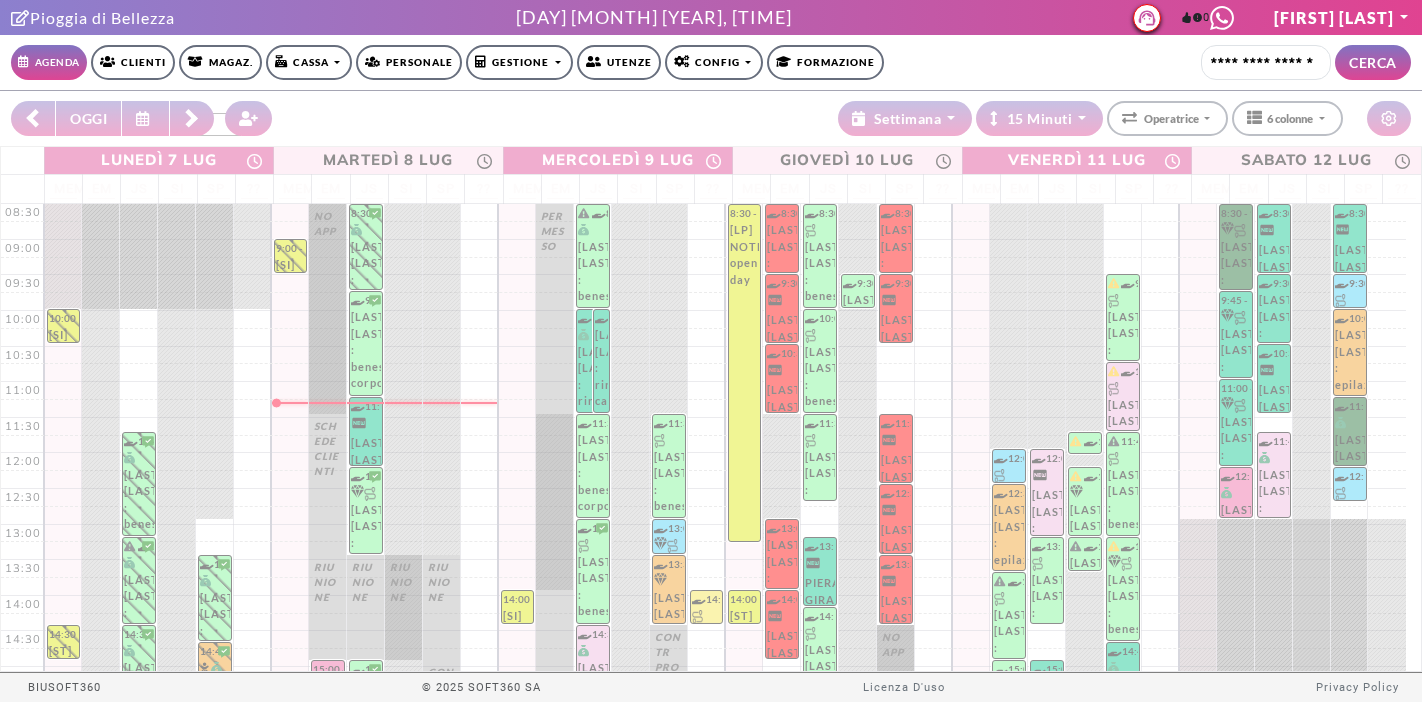 scroll, scrollTop: 0, scrollLeft: 0, axis: both 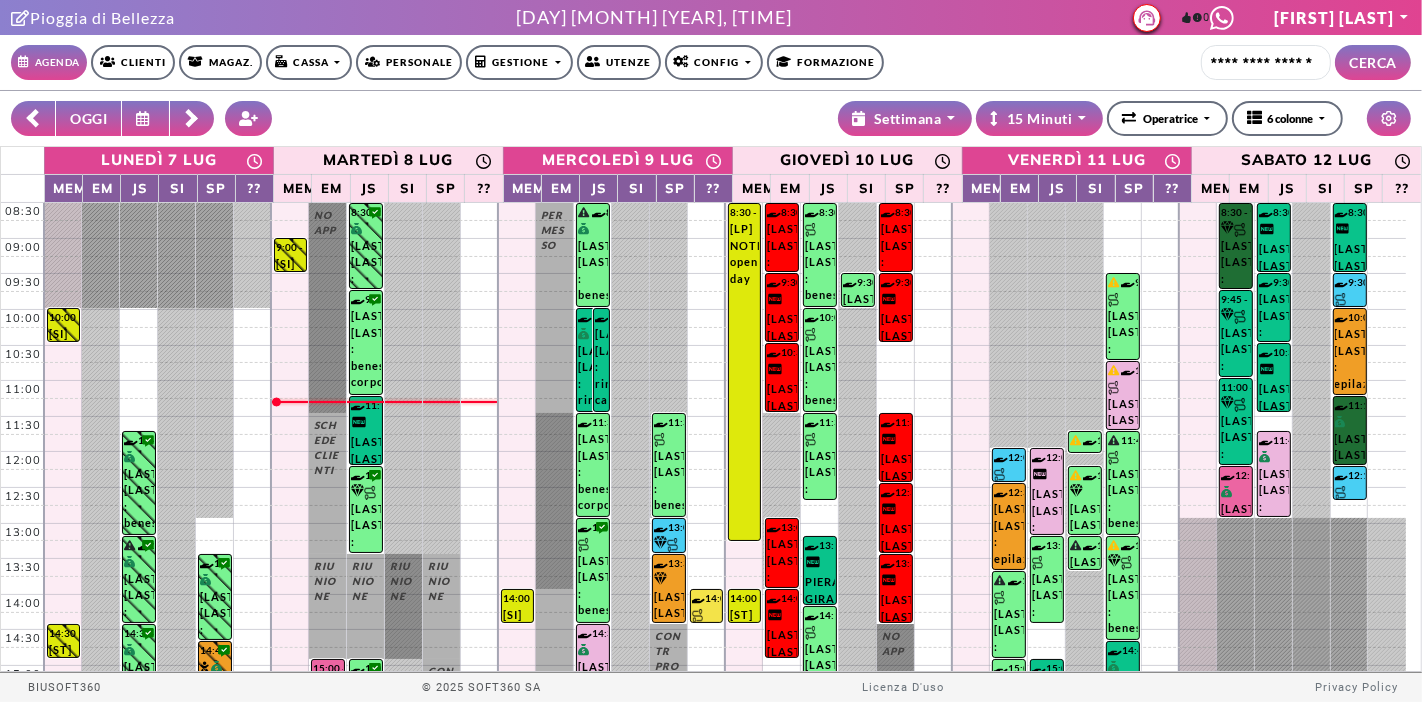 click on "Cassa" at bounding box center (309, 62) 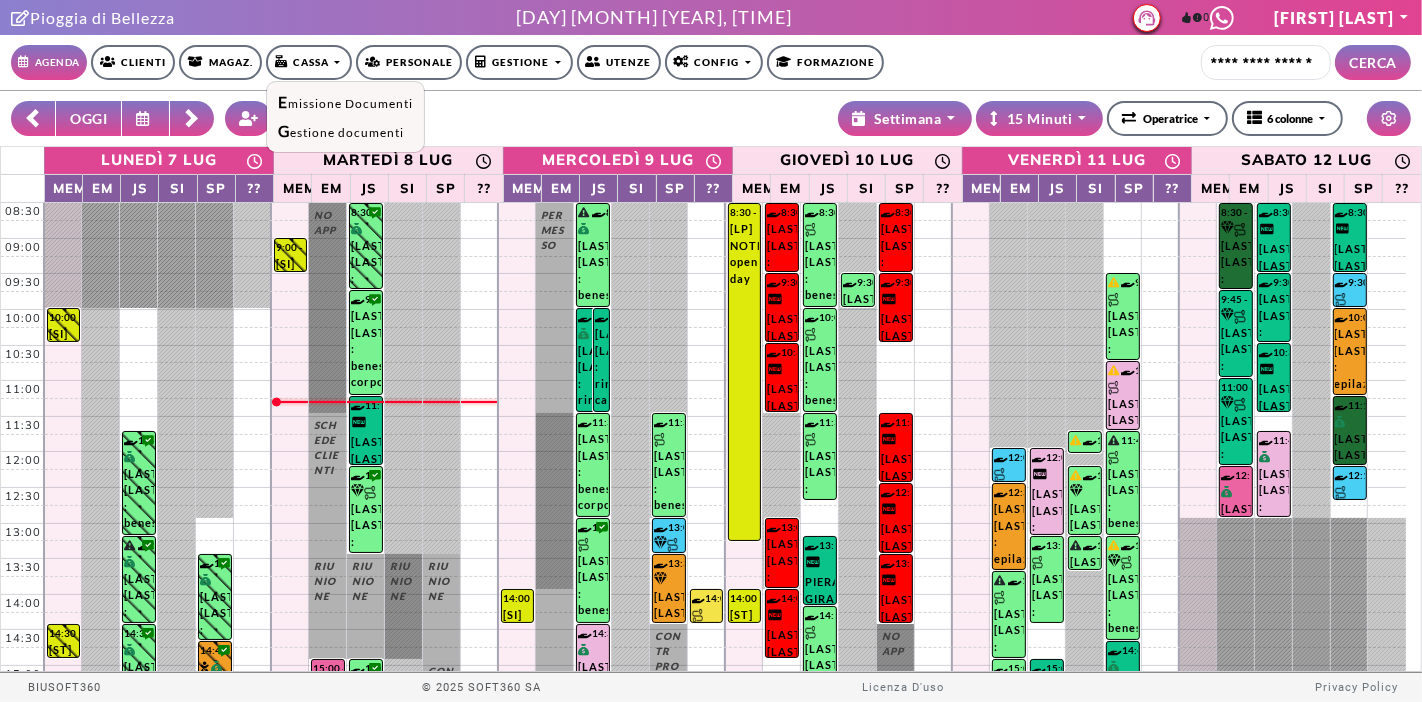 click at bounding box center (483, 63) 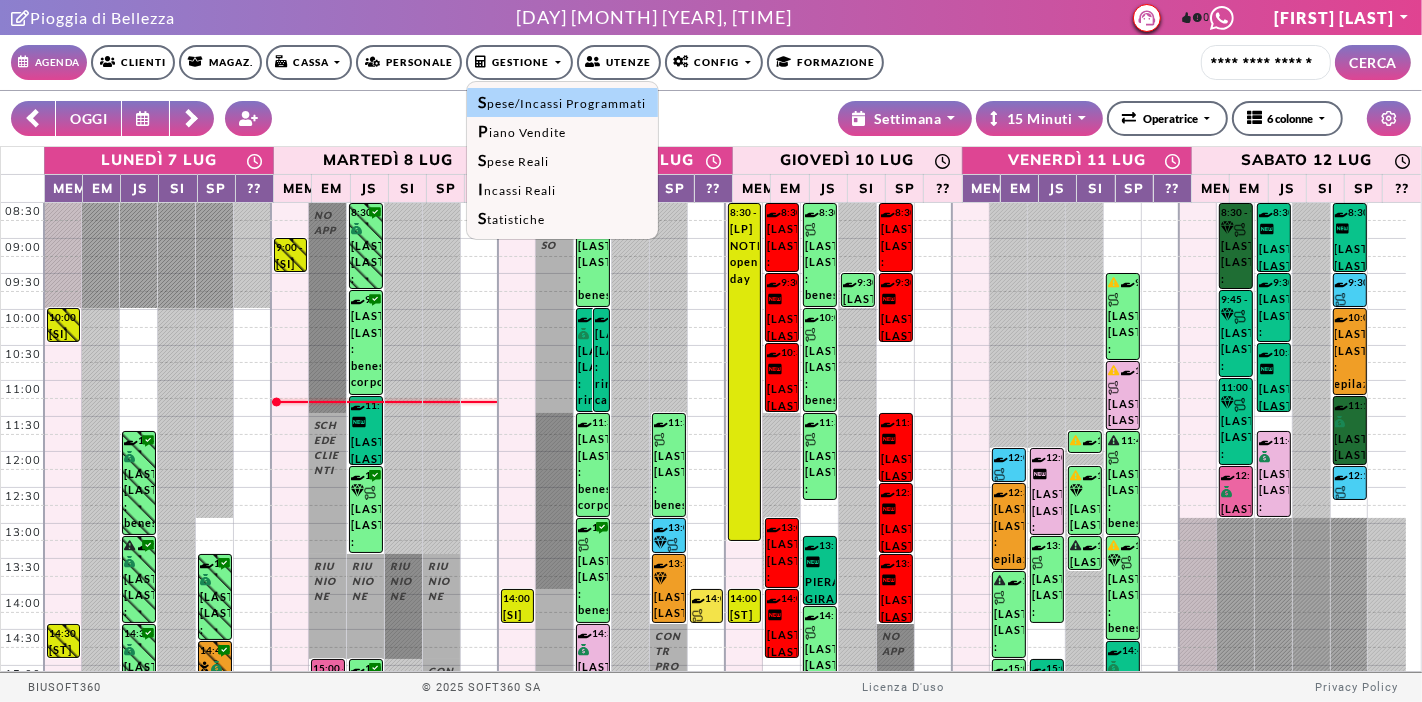 click on "Spese/Incassi Programmati" at bounding box center (562, 102) 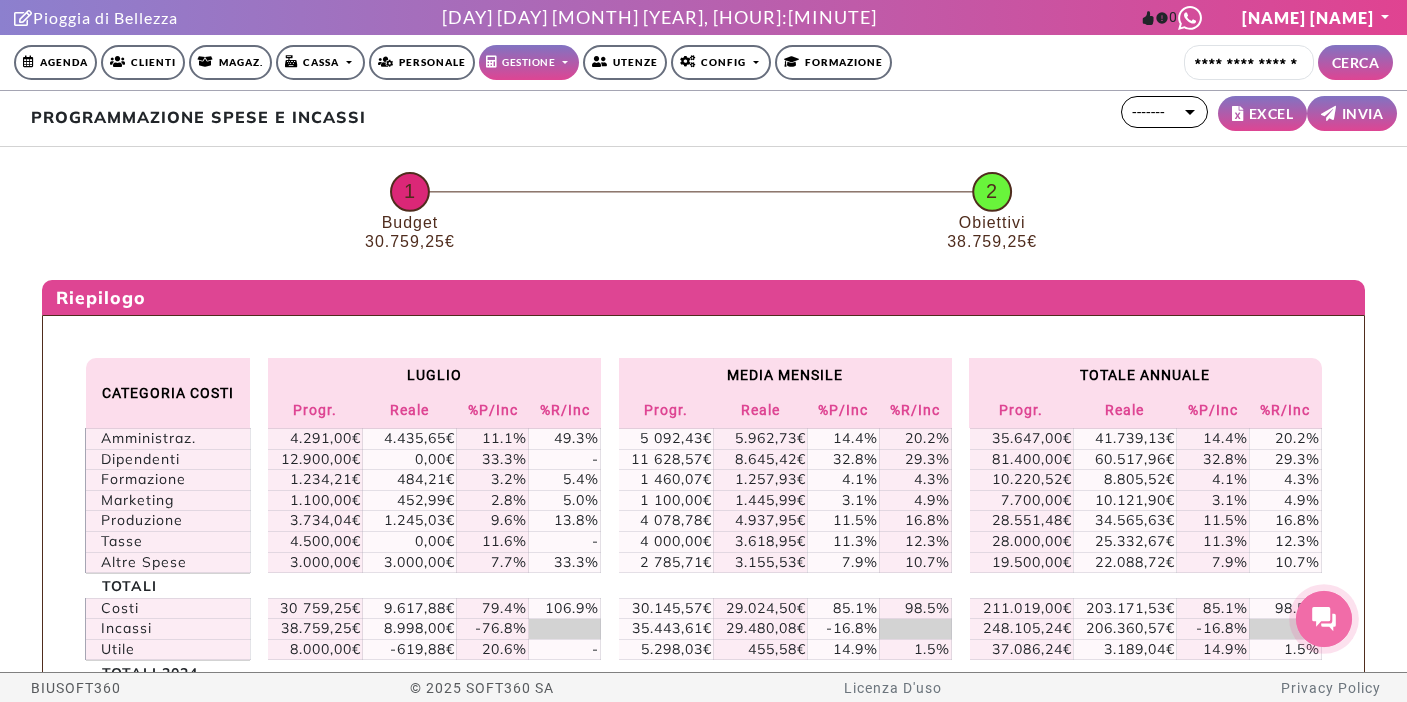 scroll, scrollTop: 0, scrollLeft: 0, axis: both 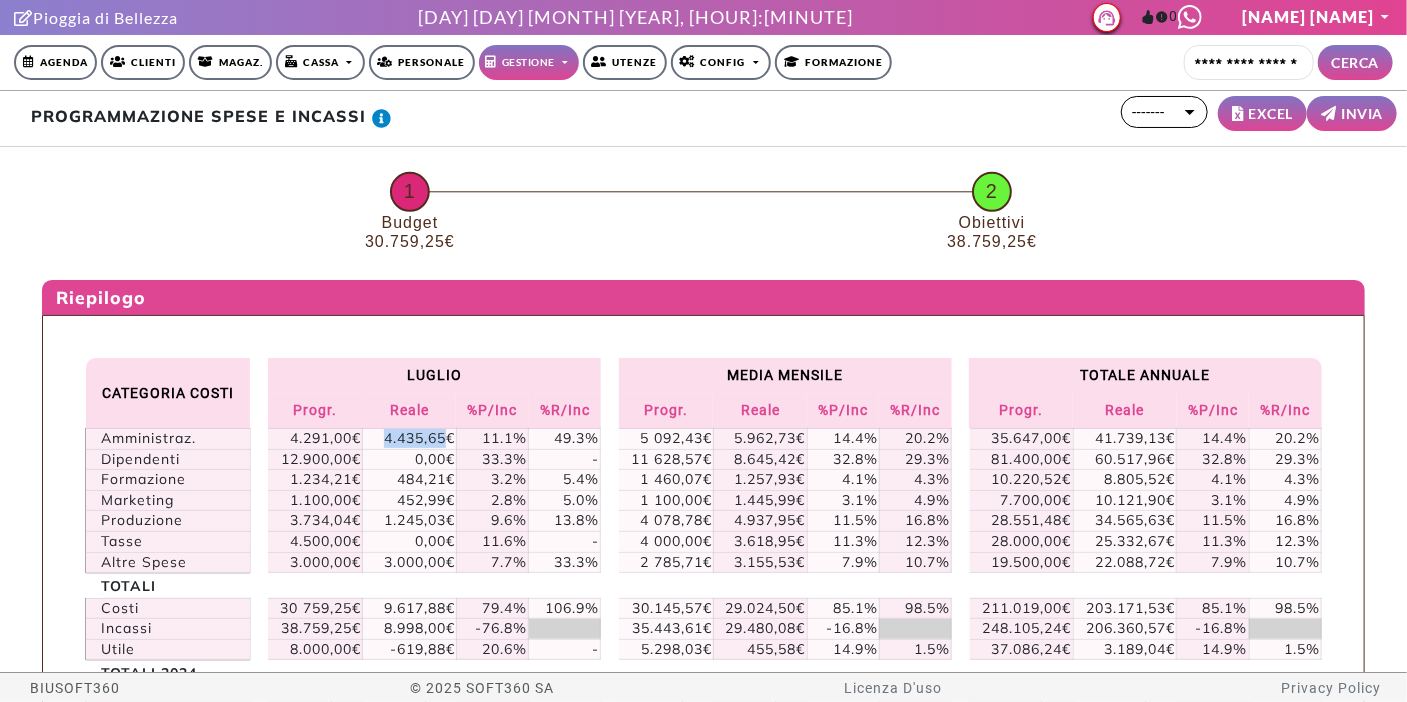drag, startPoint x: 383, startPoint y: 436, endPoint x: 445, endPoint y: 440, distance: 62.1289 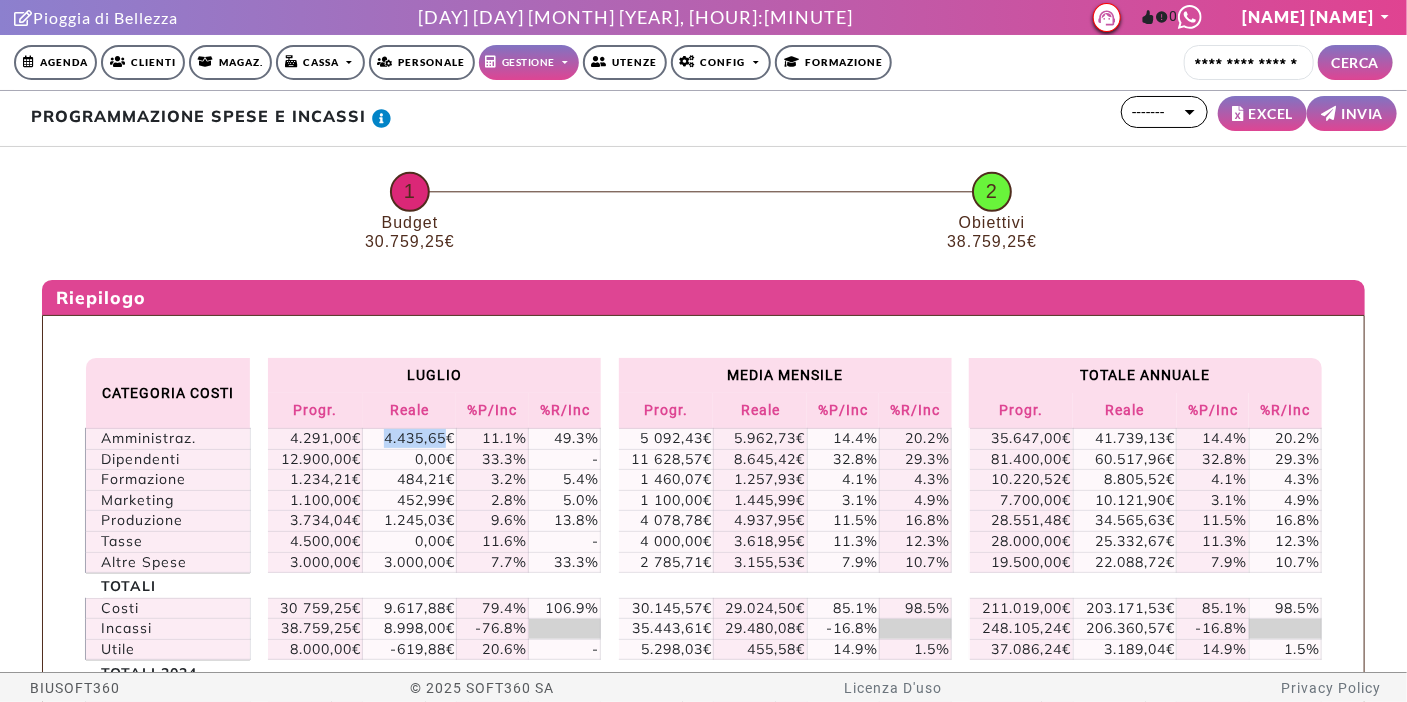 click on "4.435,65€" at bounding box center (410, 439) 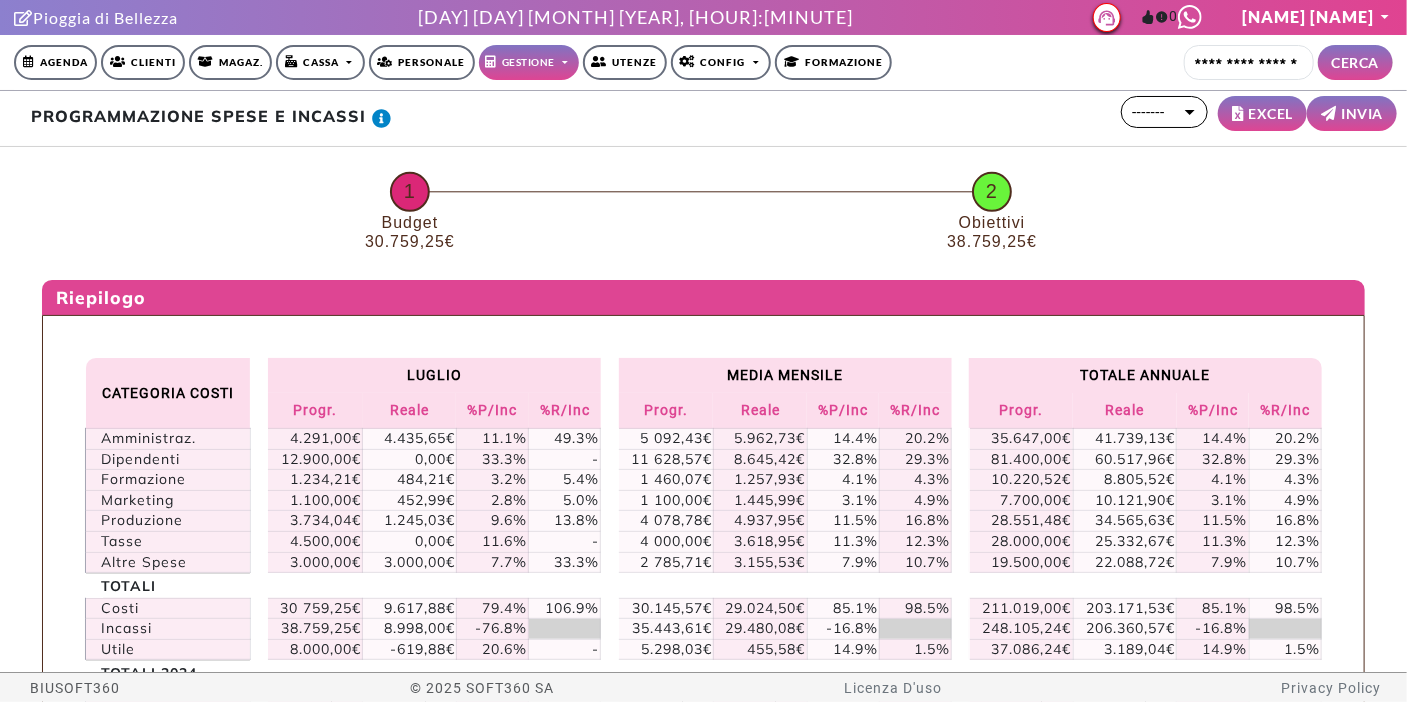click on "0,00€" at bounding box center [410, 439] 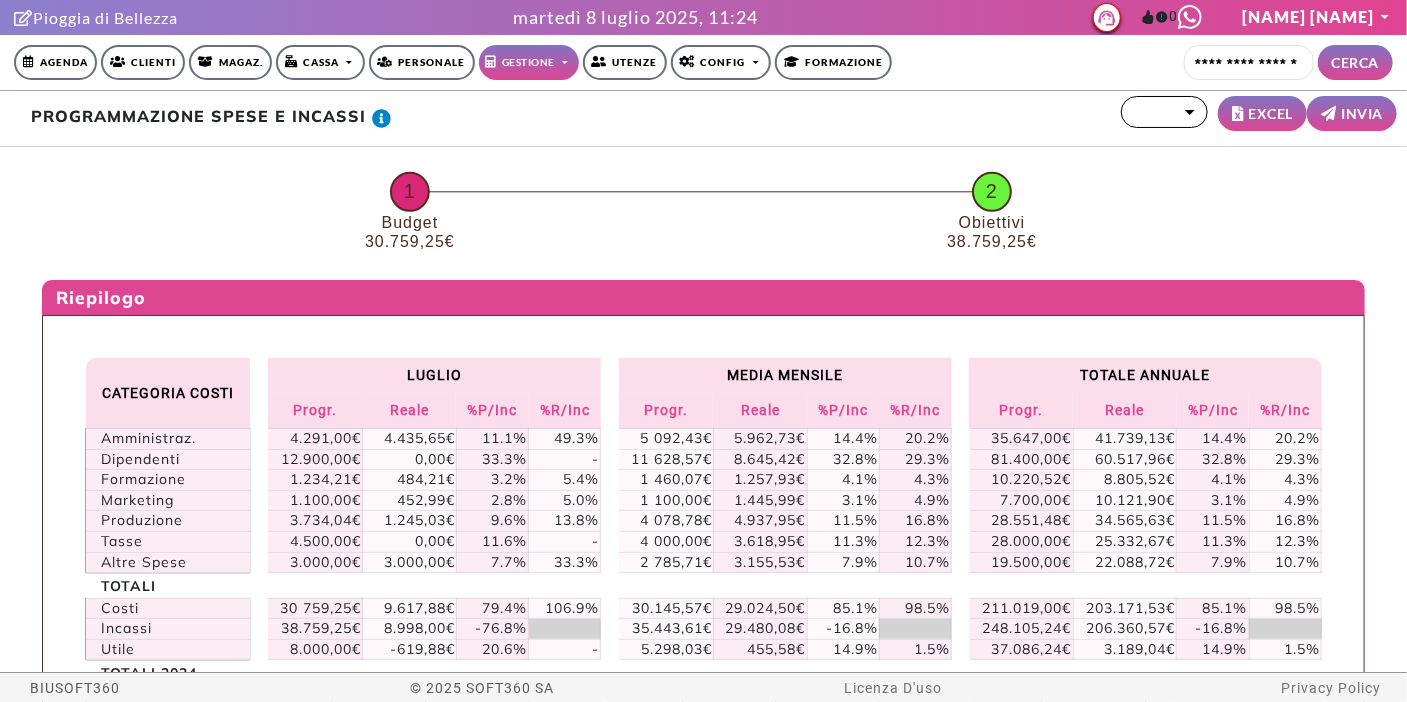 click on "*******" at bounding box center (1164, 112) 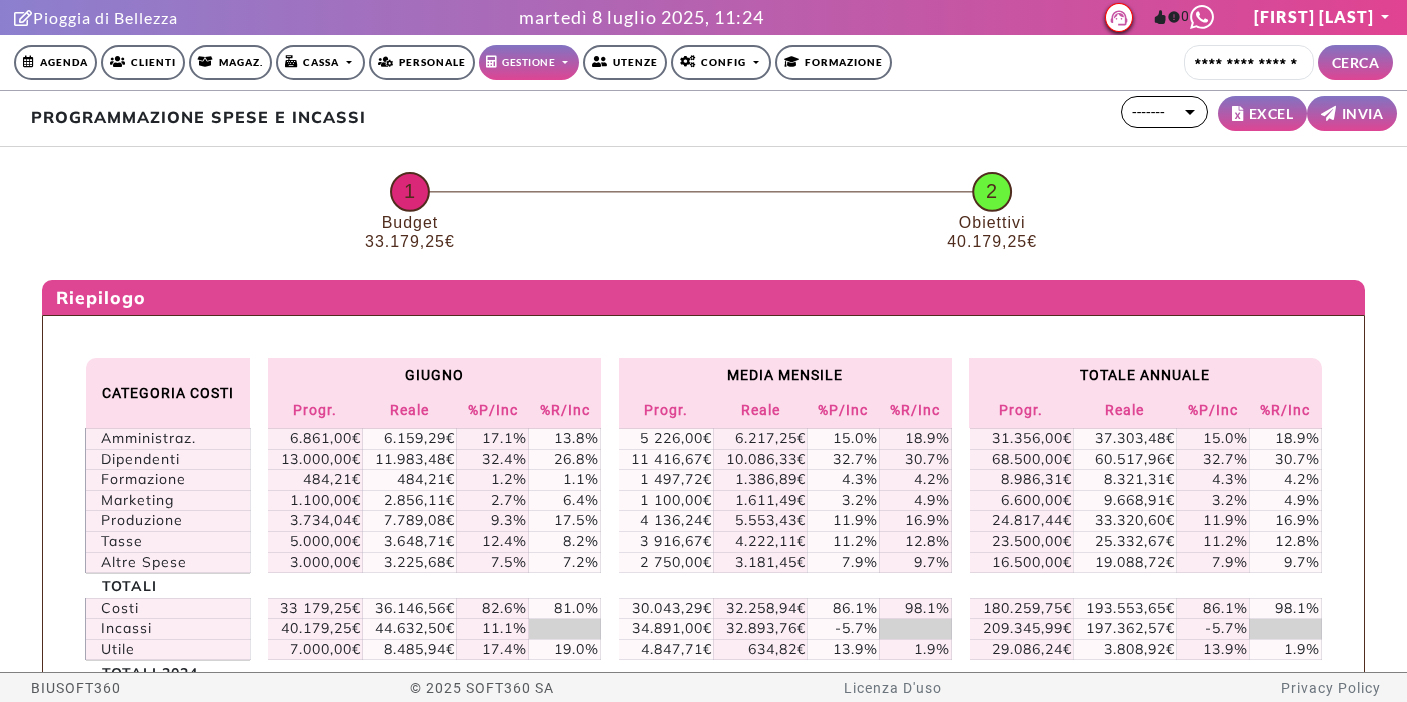 scroll, scrollTop: 0, scrollLeft: 0, axis: both 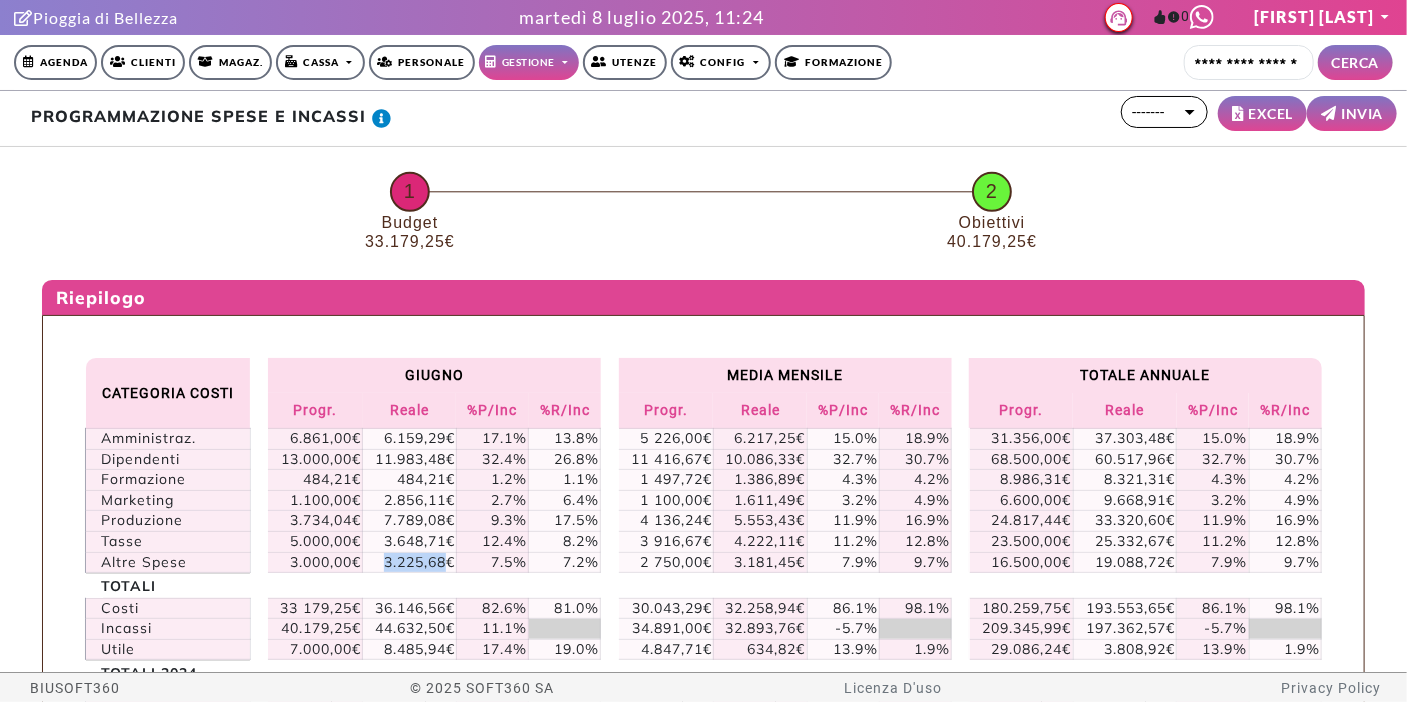 drag, startPoint x: 383, startPoint y: 544, endPoint x: 445, endPoint y: 544, distance: 62 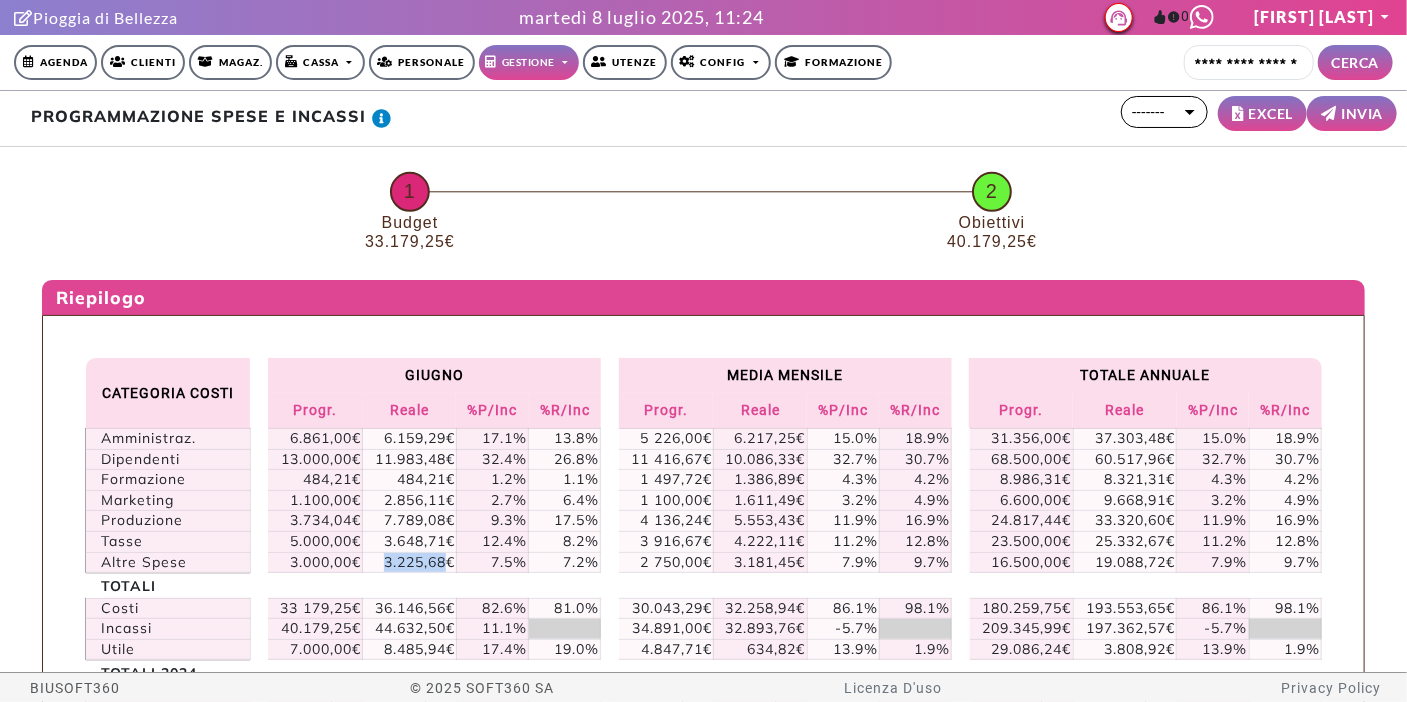 click on "3.225,68€" at bounding box center (410, 439) 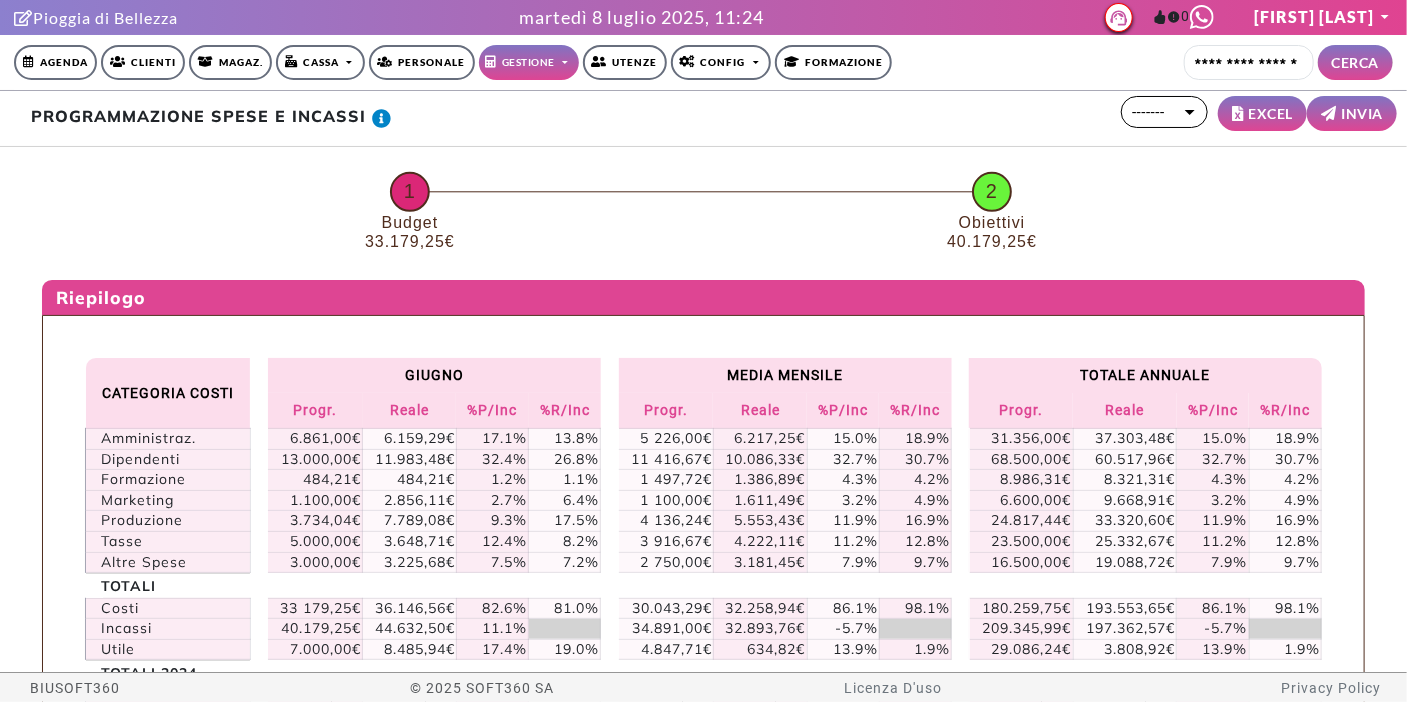 click on "1" at bounding box center [410, 222] 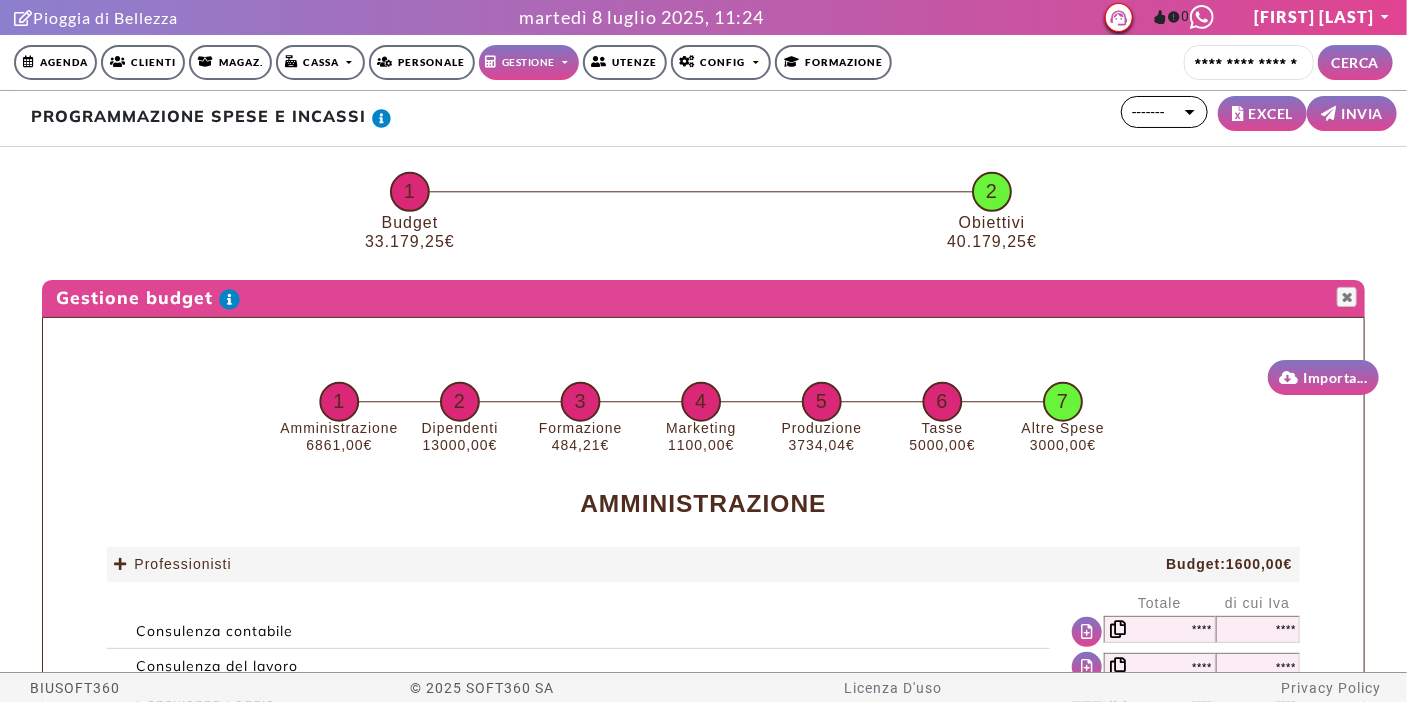 click on "4" at bounding box center (339, 428) 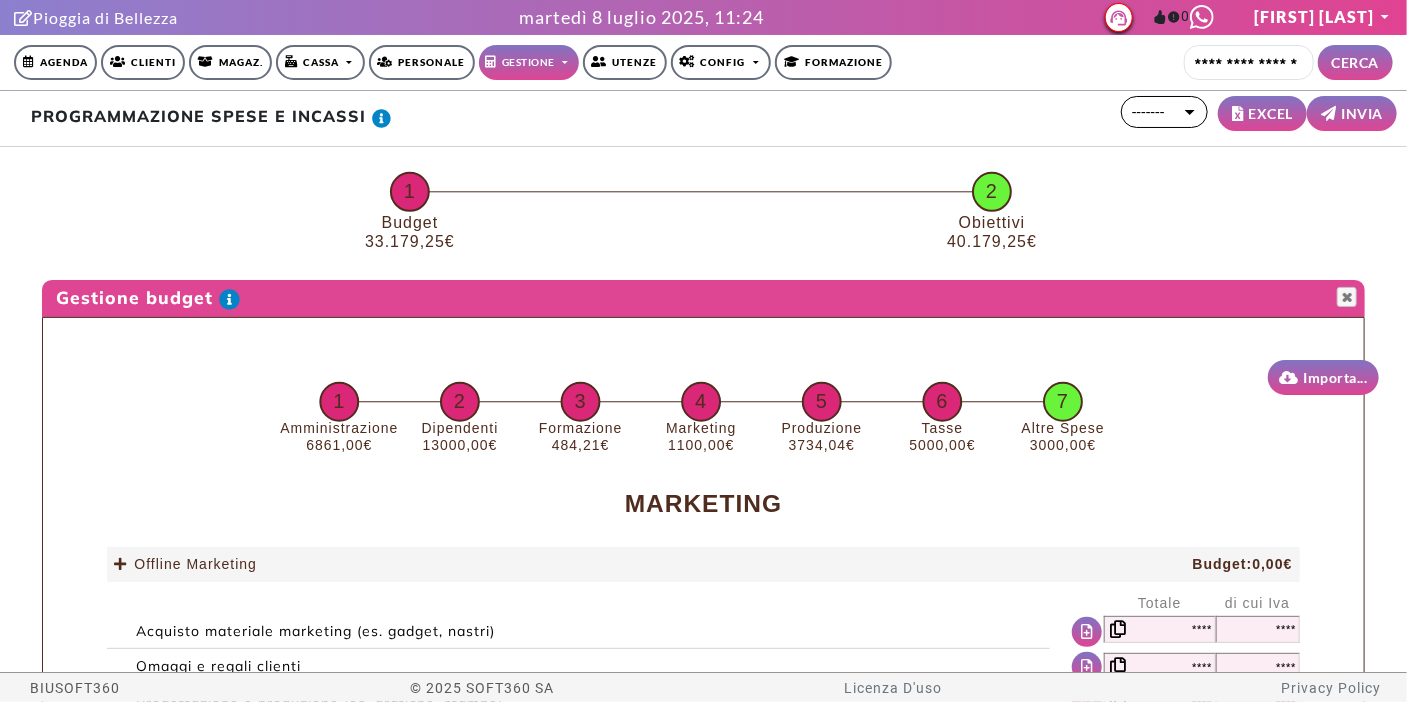 click at bounding box center [703, 402] 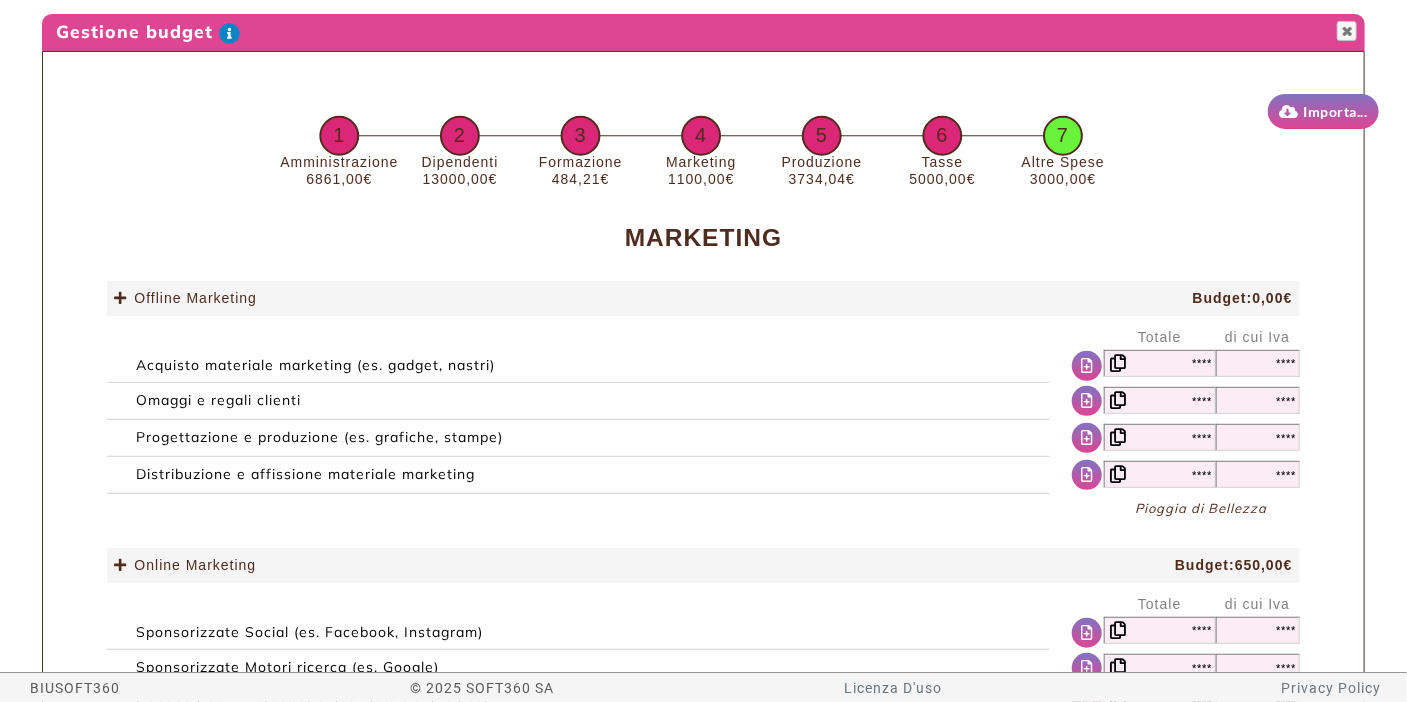 scroll, scrollTop: 333, scrollLeft: 0, axis: vertical 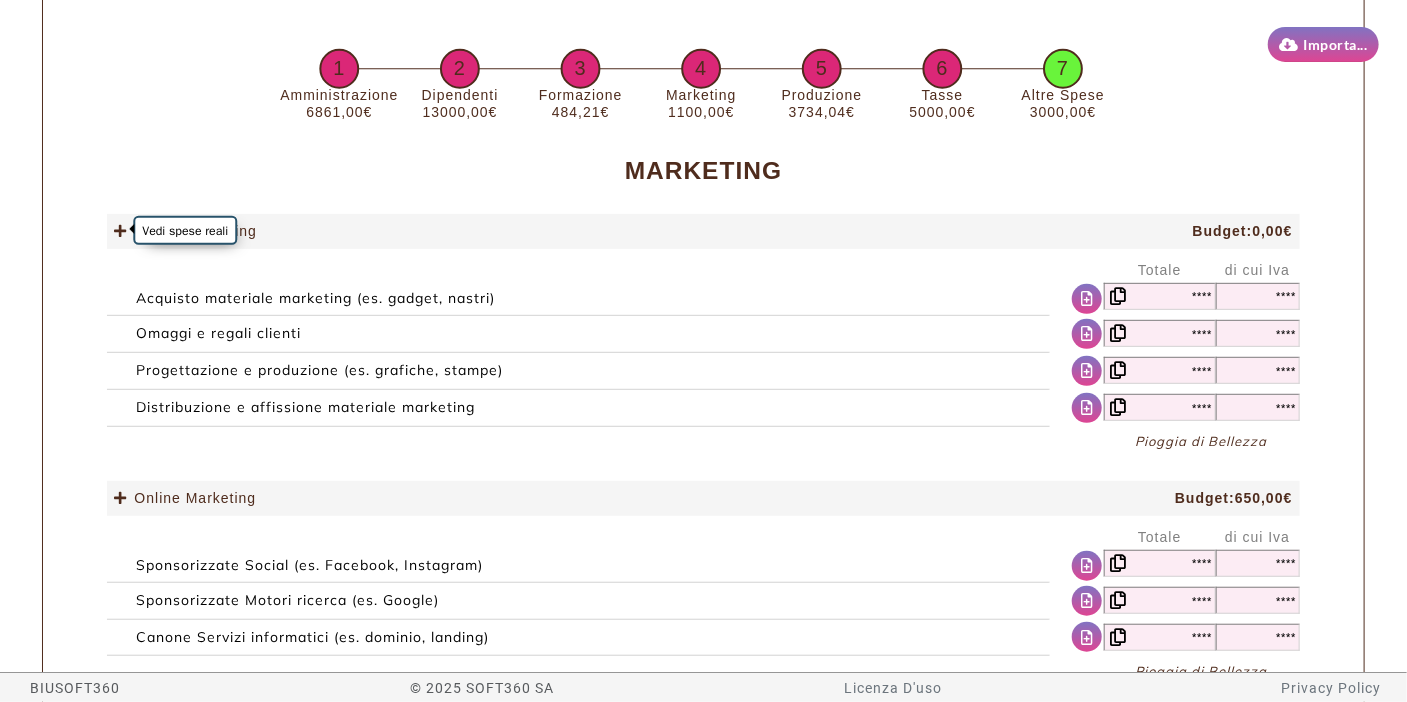 click at bounding box center [120, 231] 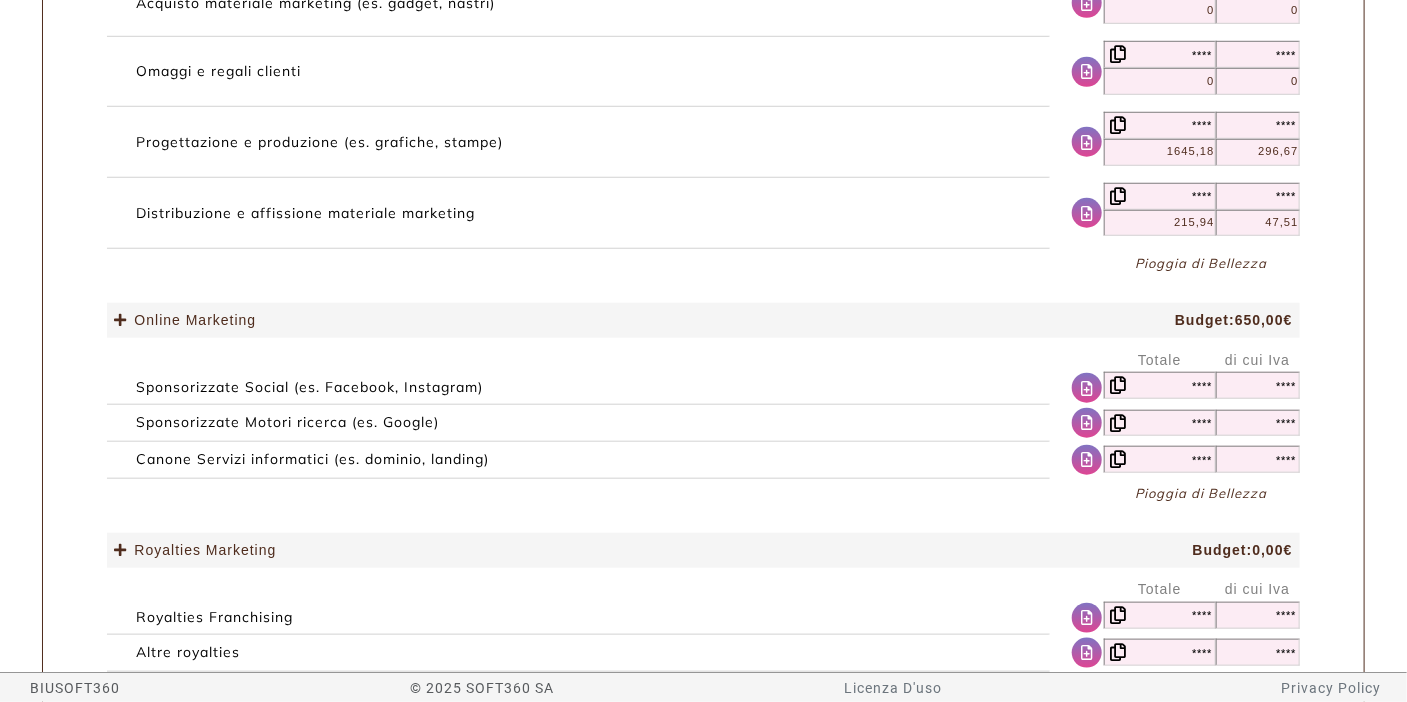 scroll, scrollTop: 777, scrollLeft: 0, axis: vertical 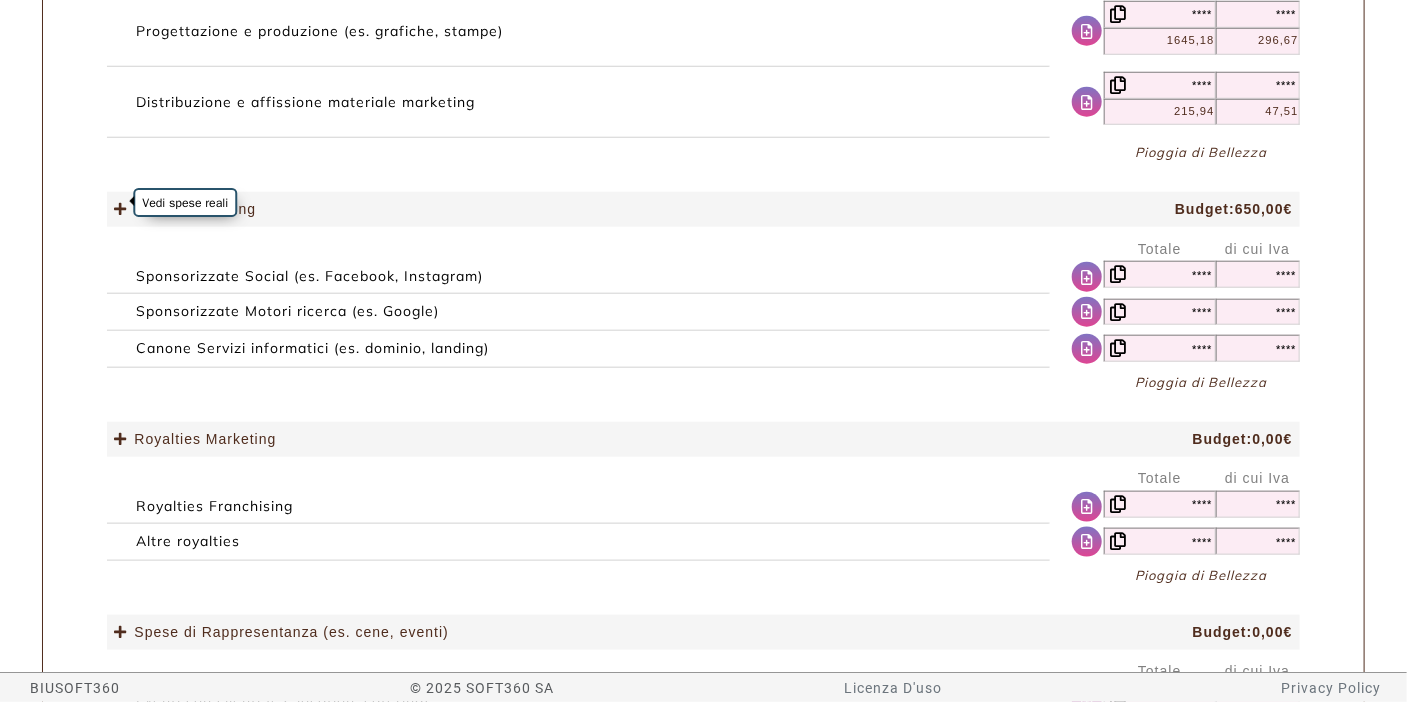 click at bounding box center (120, 209) 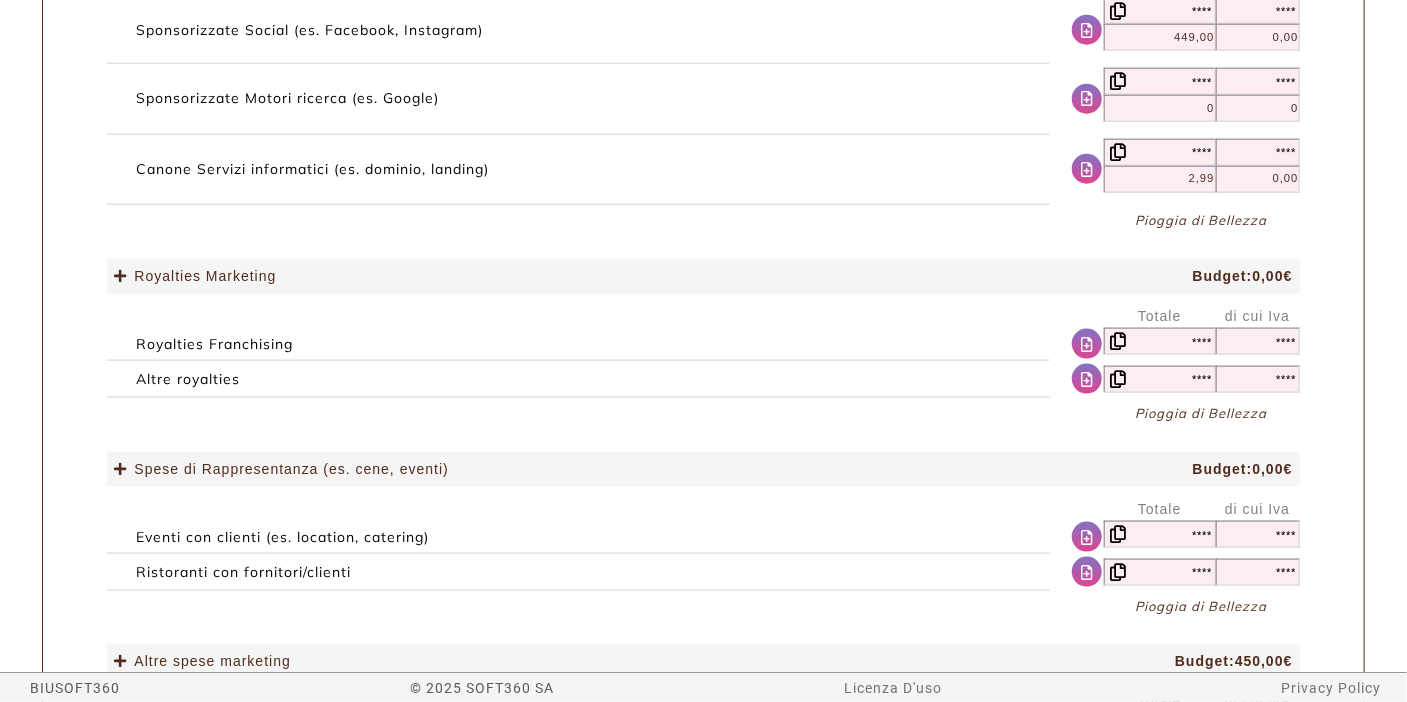 scroll, scrollTop: 1111, scrollLeft: 0, axis: vertical 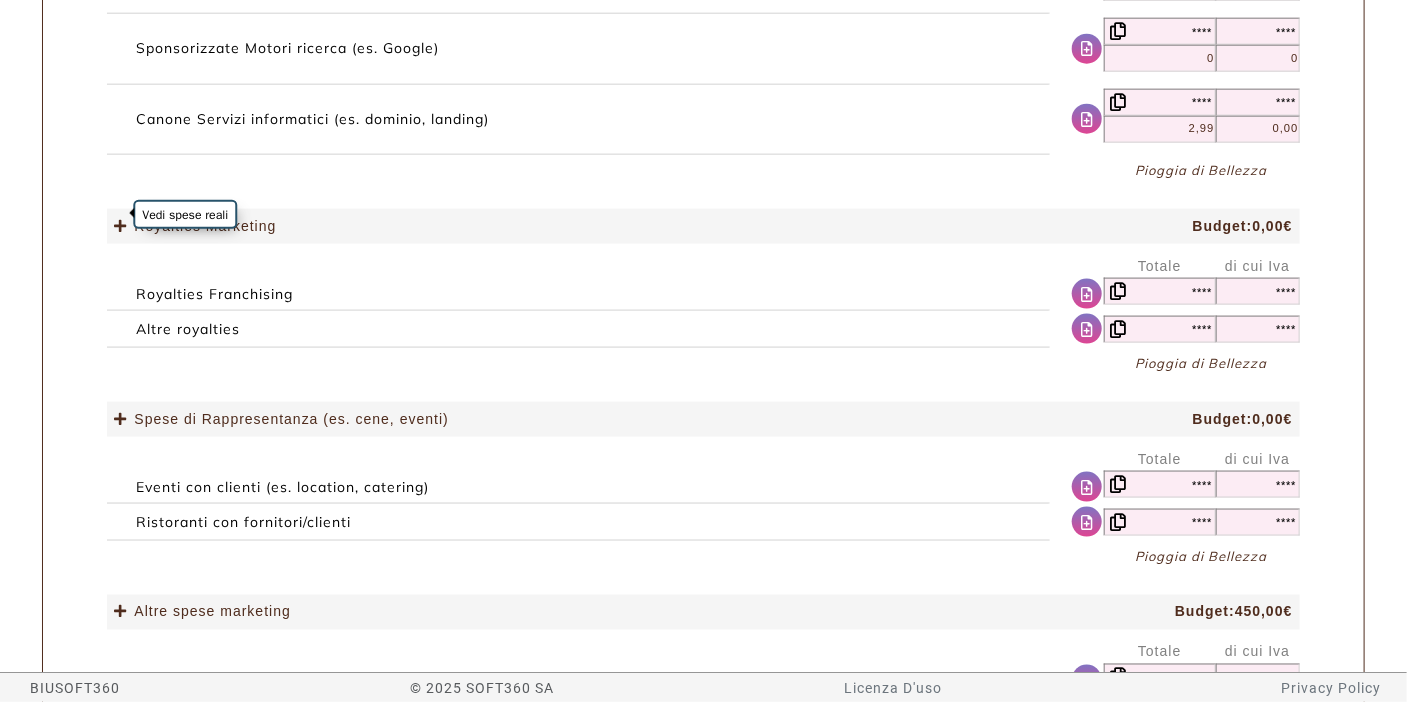 click at bounding box center [120, 226] 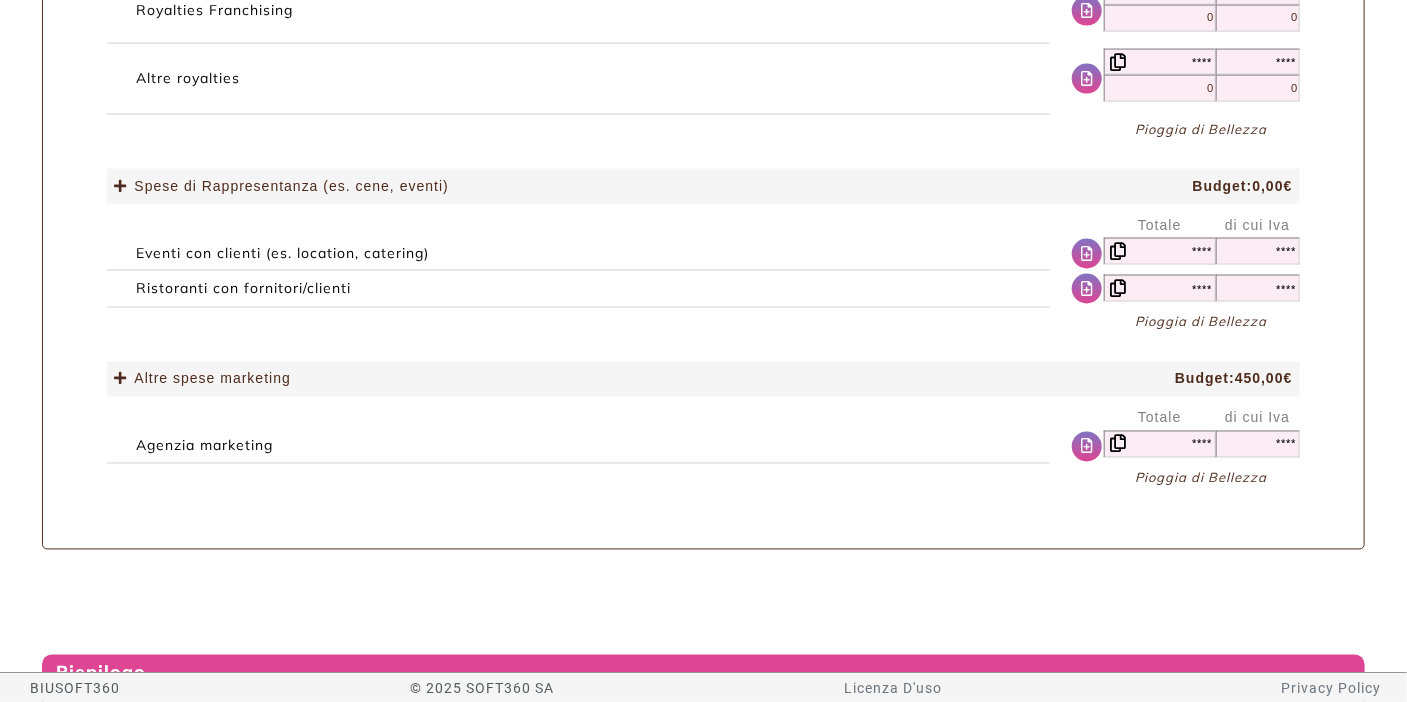 scroll, scrollTop: 1444, scrollLeft: 0, axis: vertical 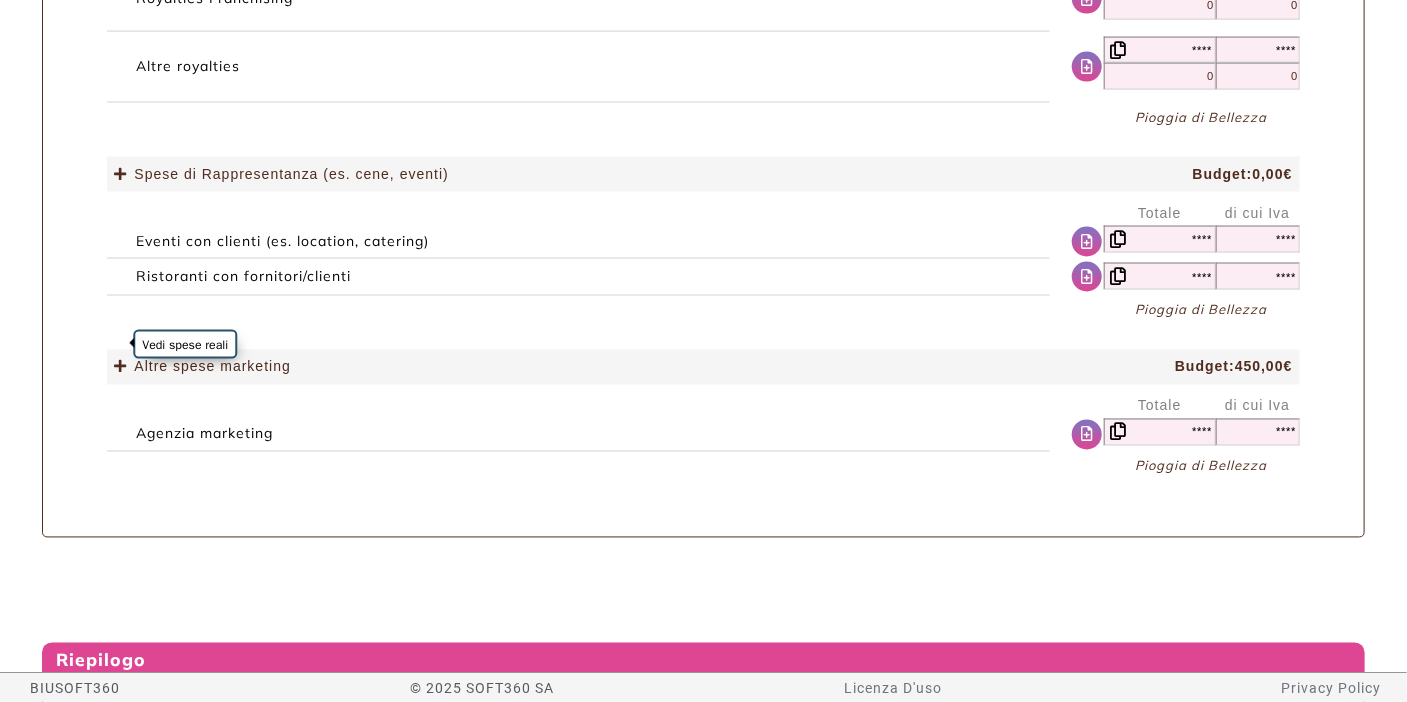 click at bounding box center [120, 367] 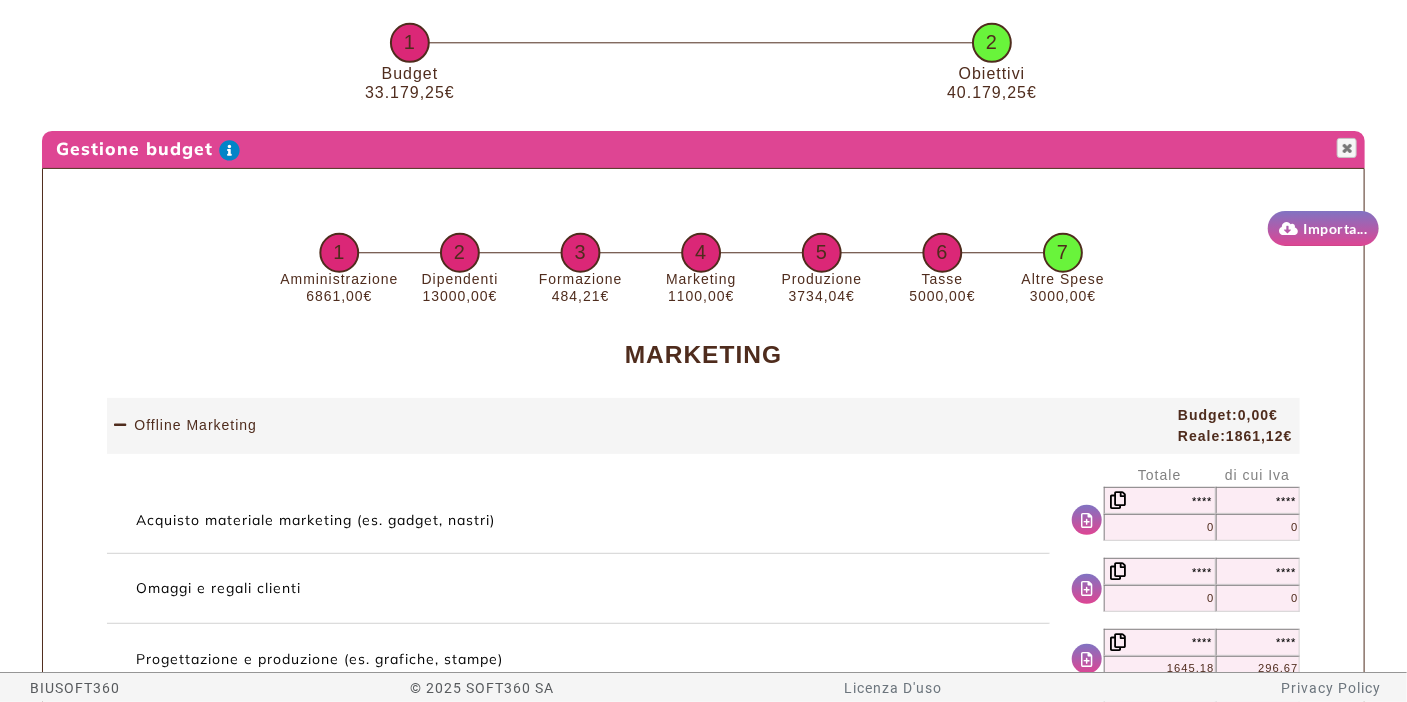 scroll, scrollTop: 0, scrollLeft: 0, axis: both 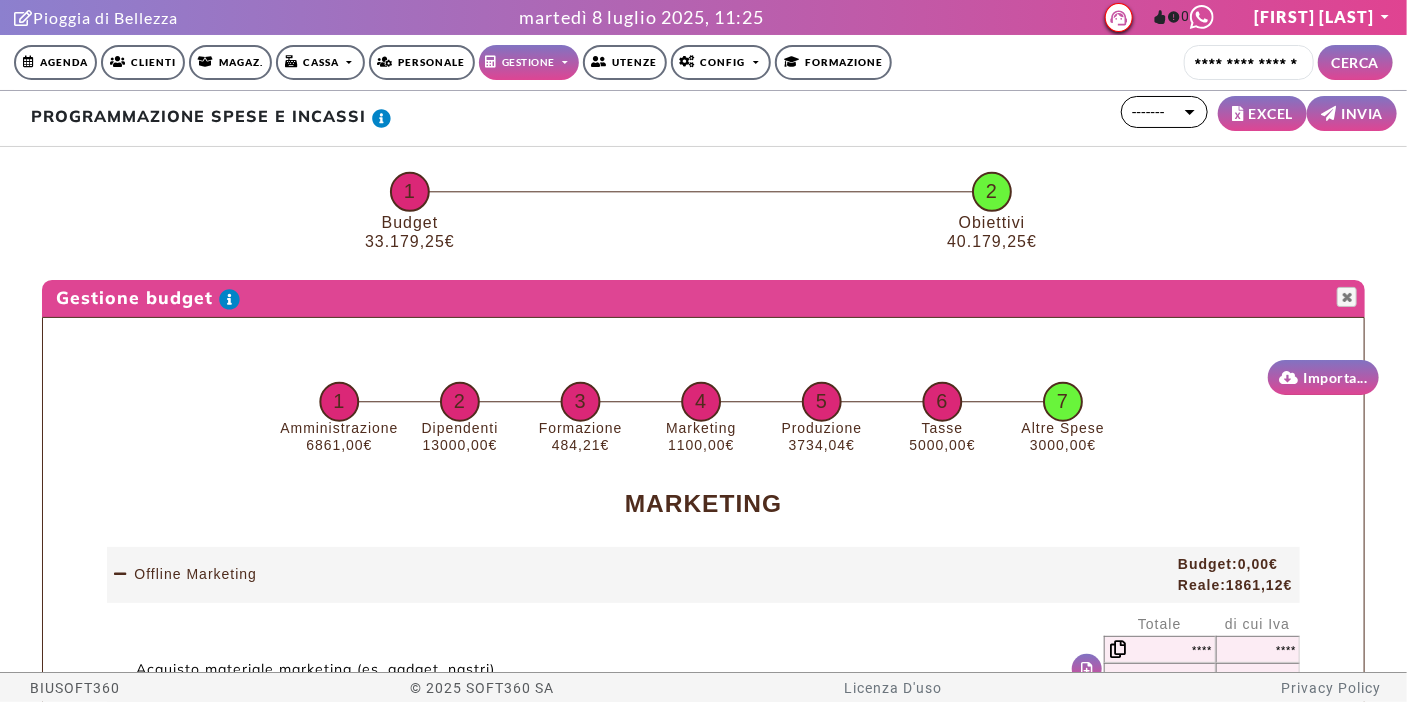 click on "1" at bounding box center (339, 428) 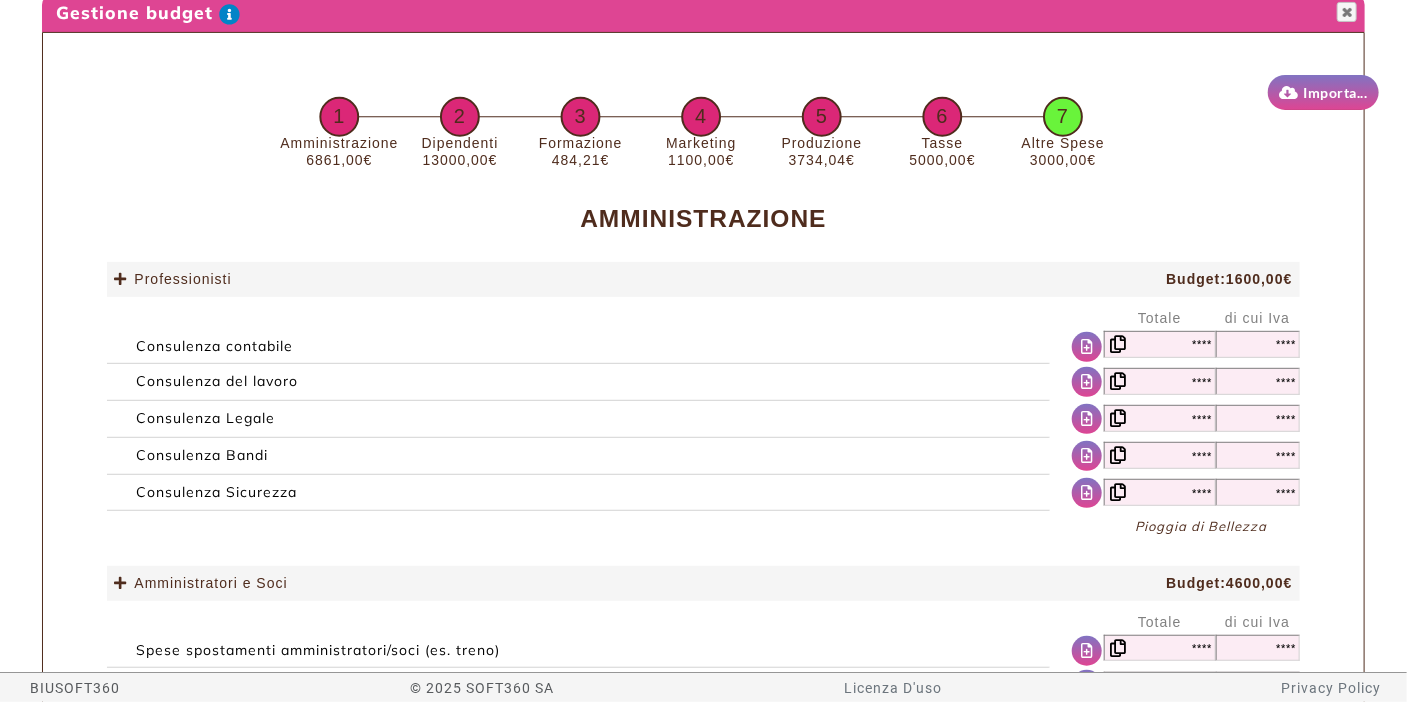 scroll, scrollTop: 444, scrollLeft: 0, axis: vertical 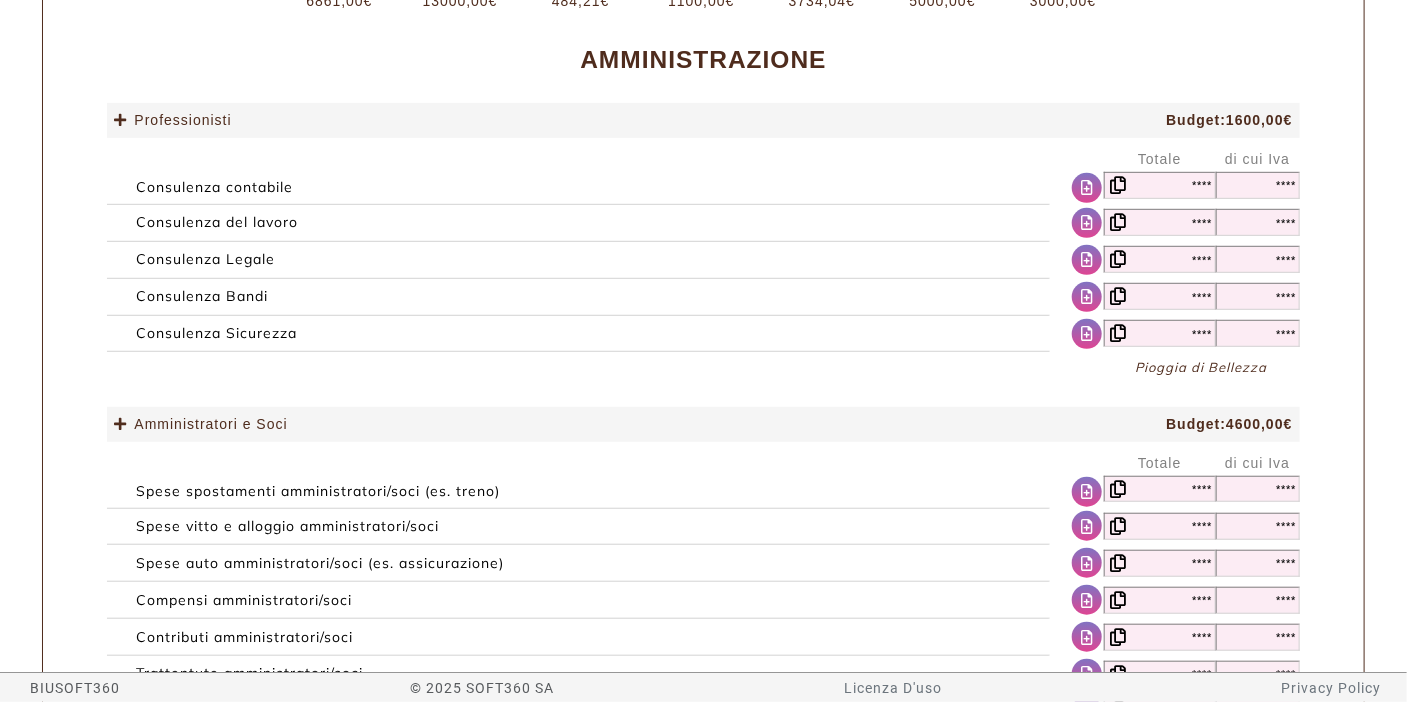 click at bounding box center [120, 120] 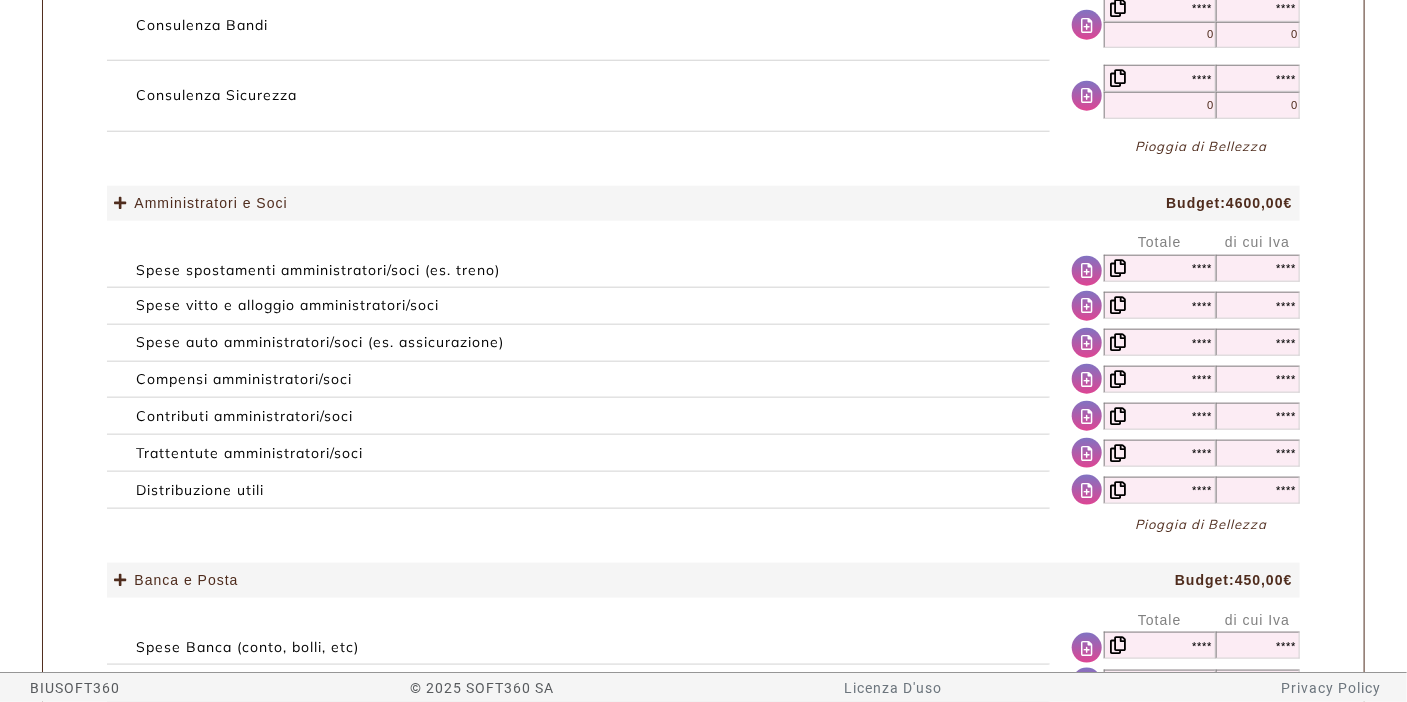 scroll, scrollTop: 888, scrollLeft: 0, axis: vertical 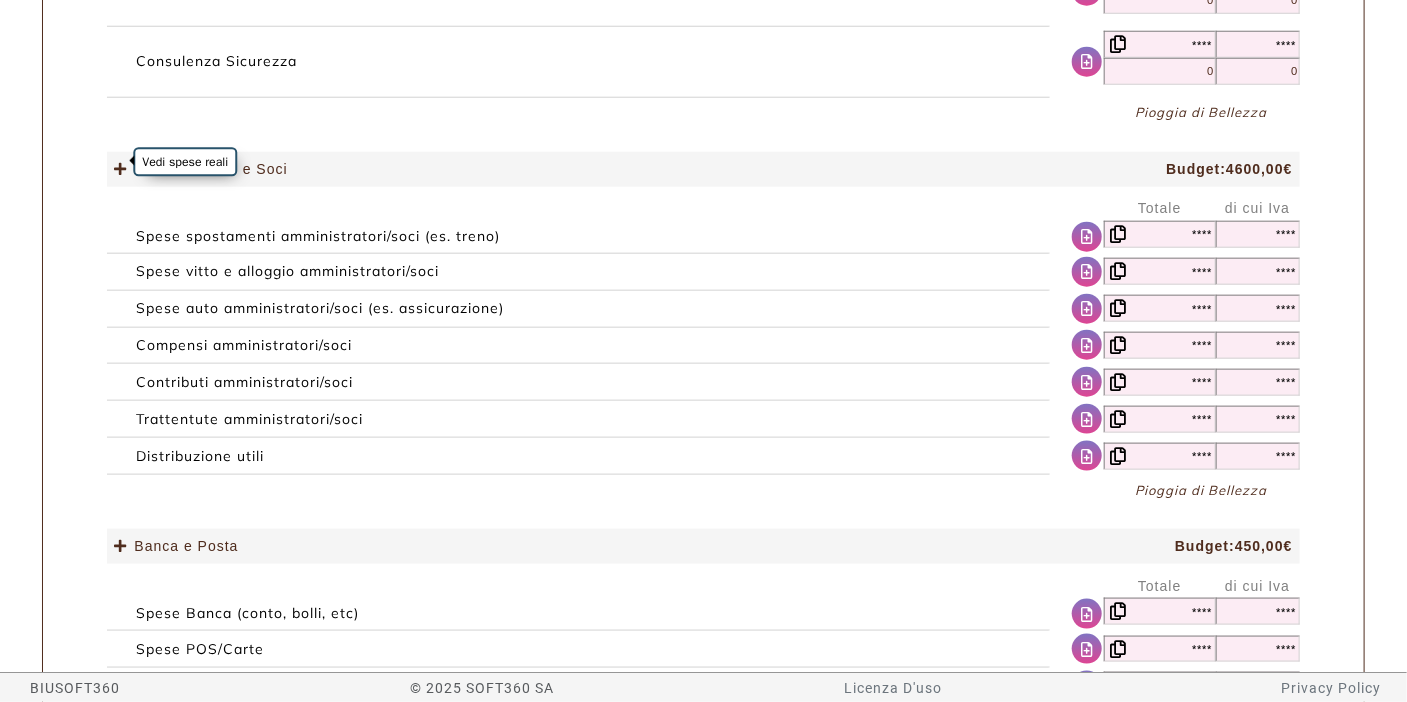 click at bounding box center [120, 169] 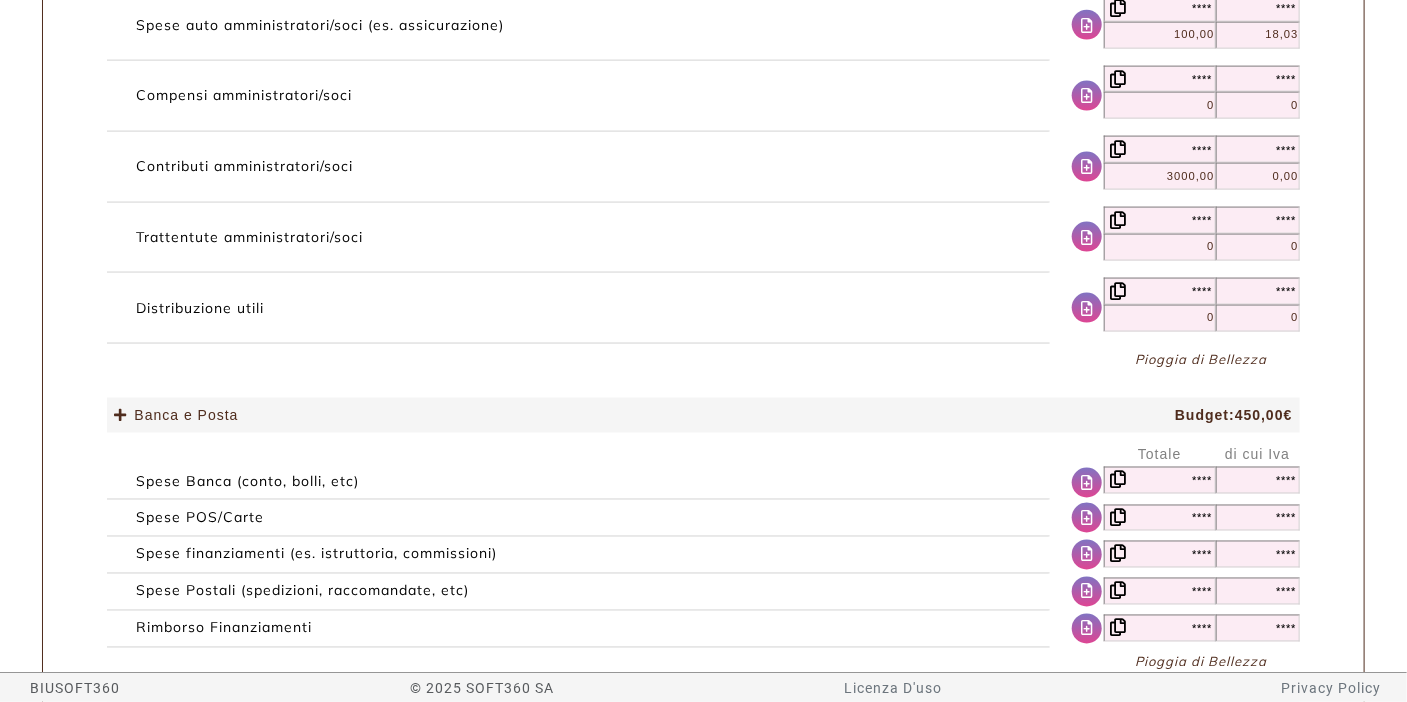 scroll, scrollTop: 1333, scrollLeft: 0, axis: vertical 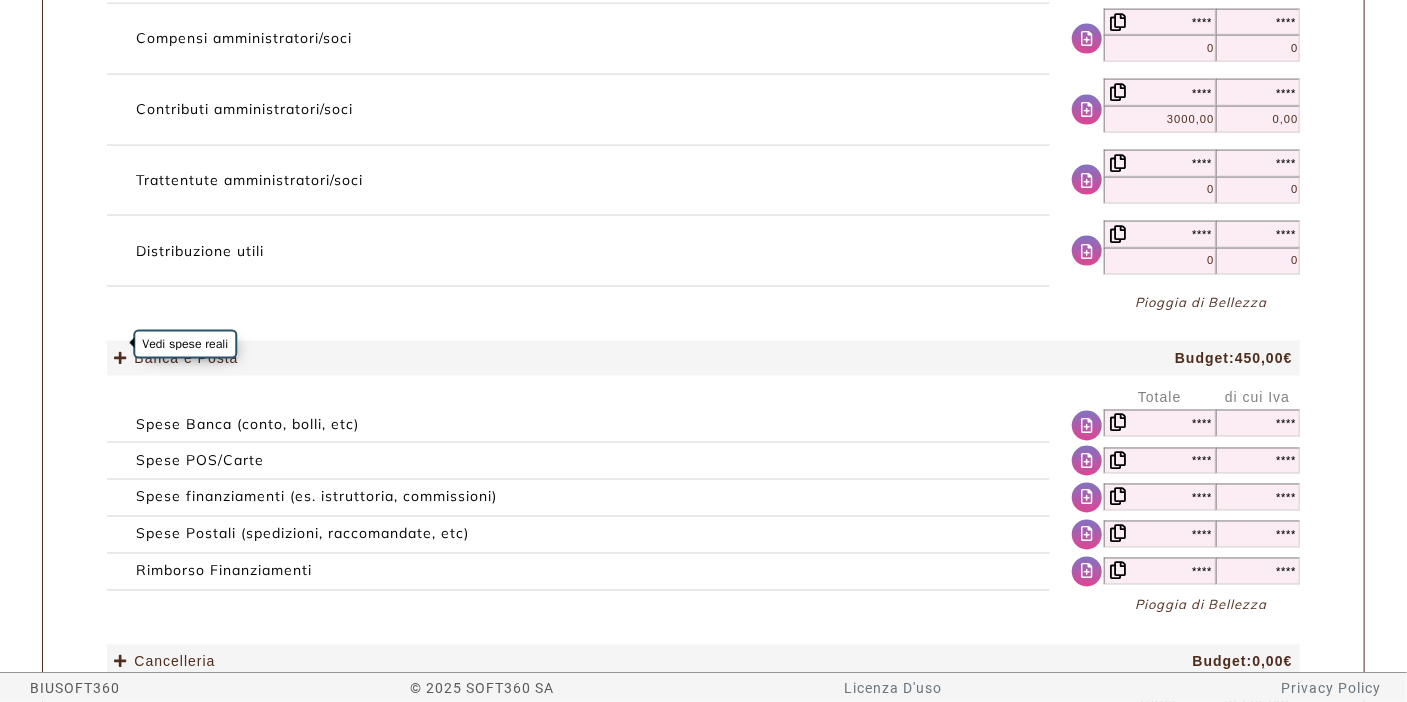 click at bounding box center [120, 358] 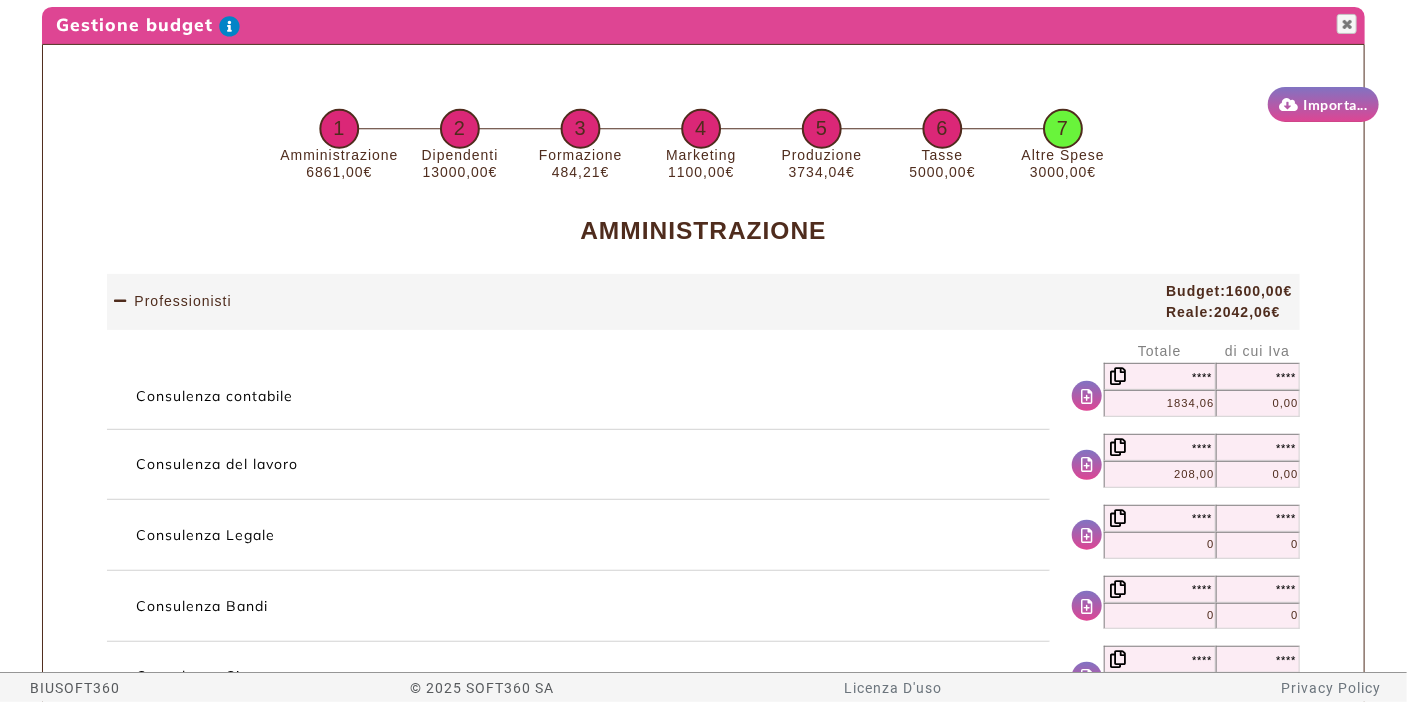 scroll, scrollTop: 0, scrollLeft: 0, axis: both 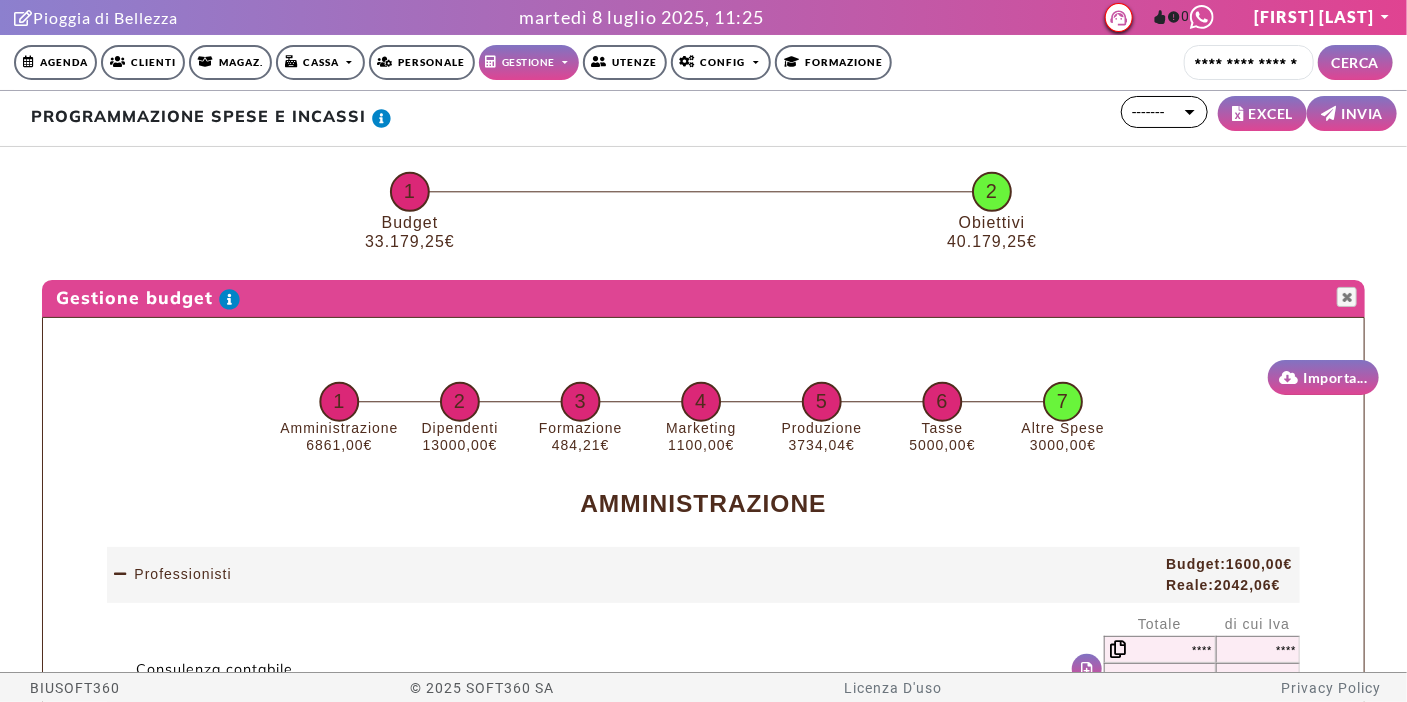 click on "6" at bounding box center [339, 428] 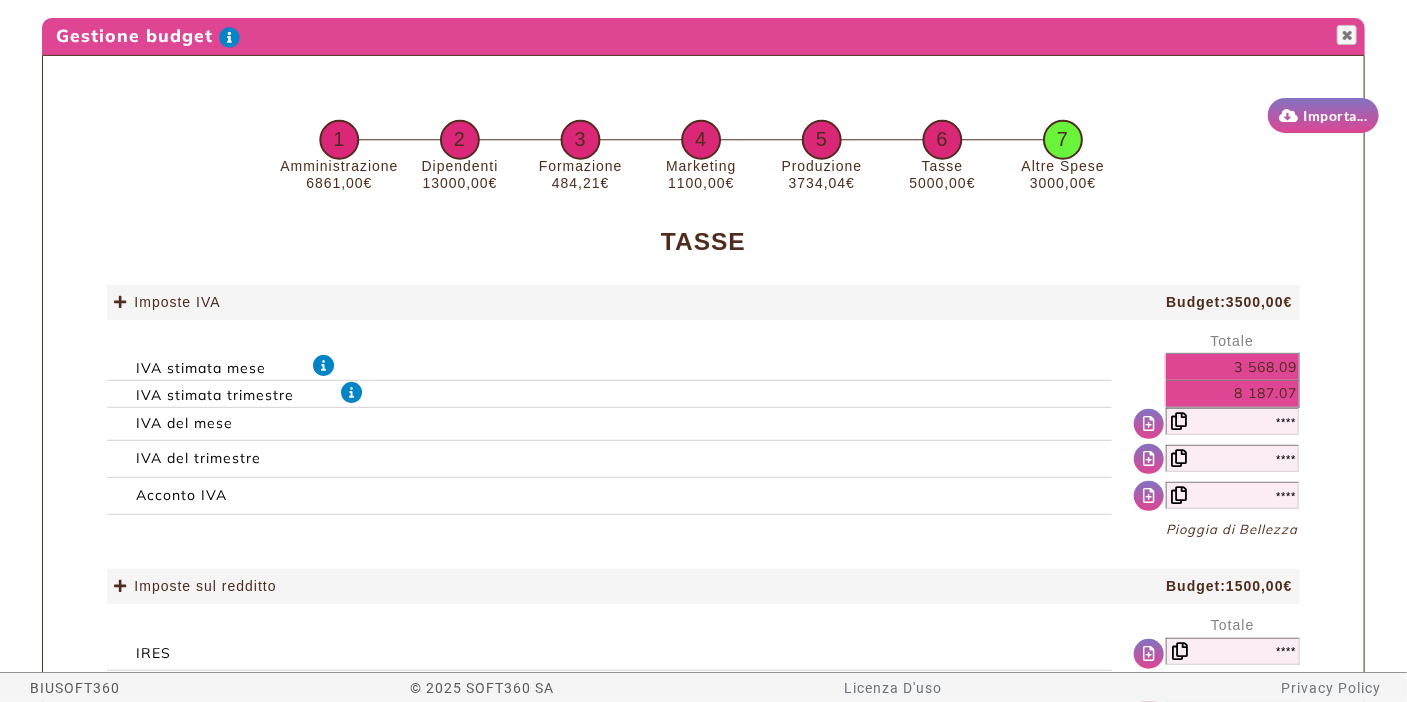 scroll, scrollTop: 333, scrollLeft: 0, axis: vertical 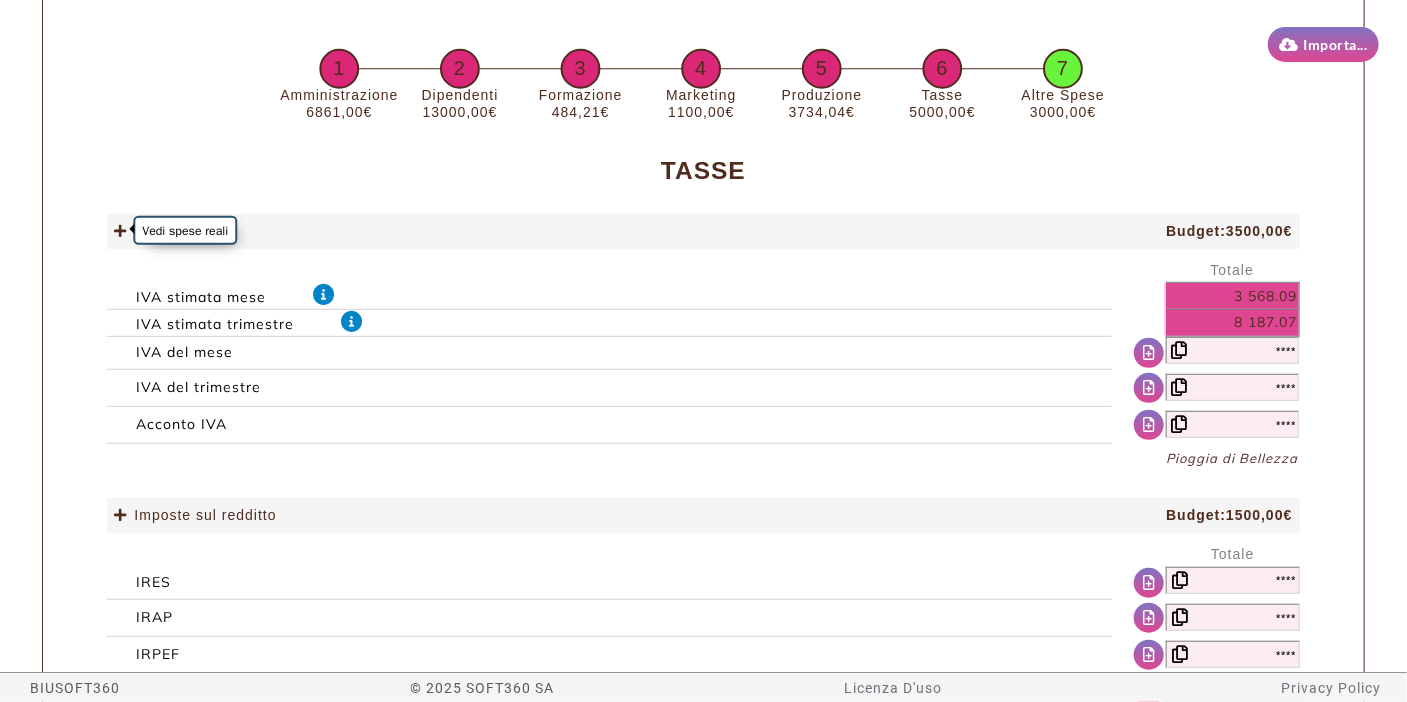 click at bounding box center [120, 231] 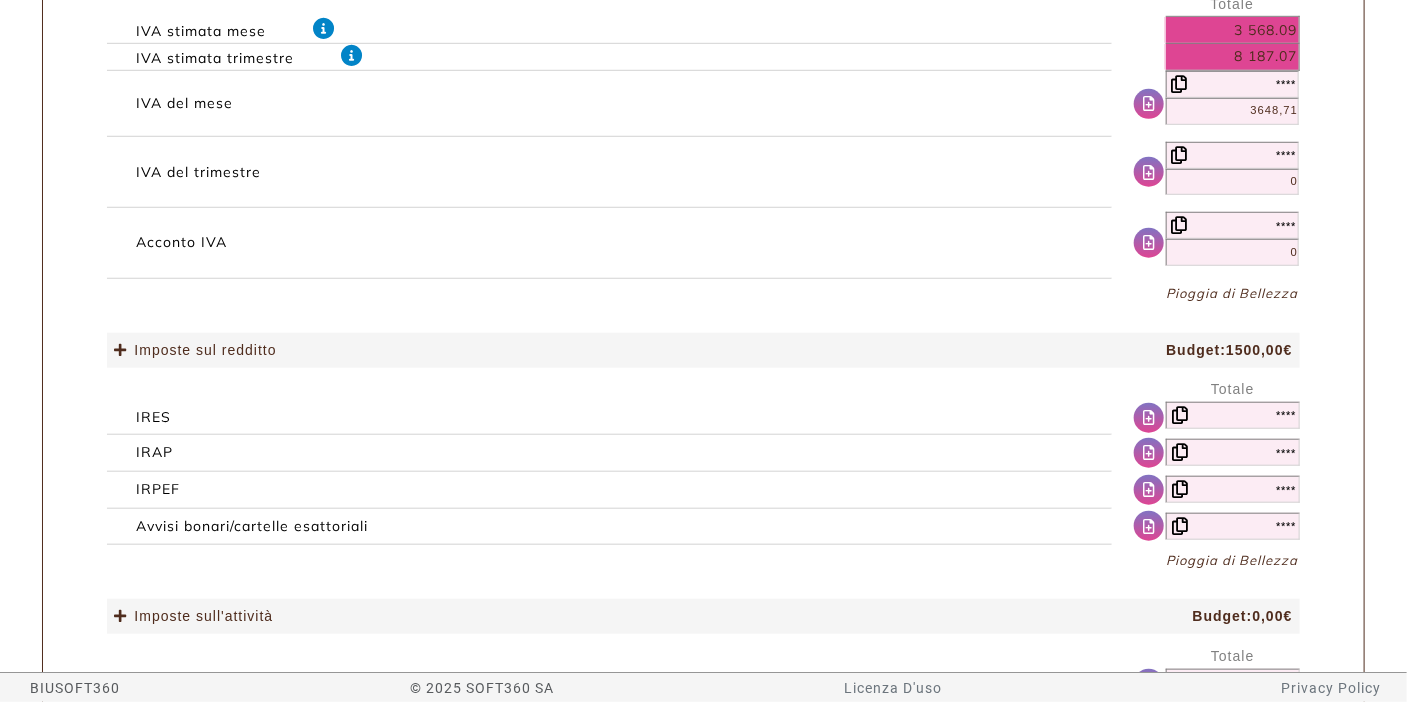 scroll, scrollTop: 666, scrollLeft: 0, axis: vertical 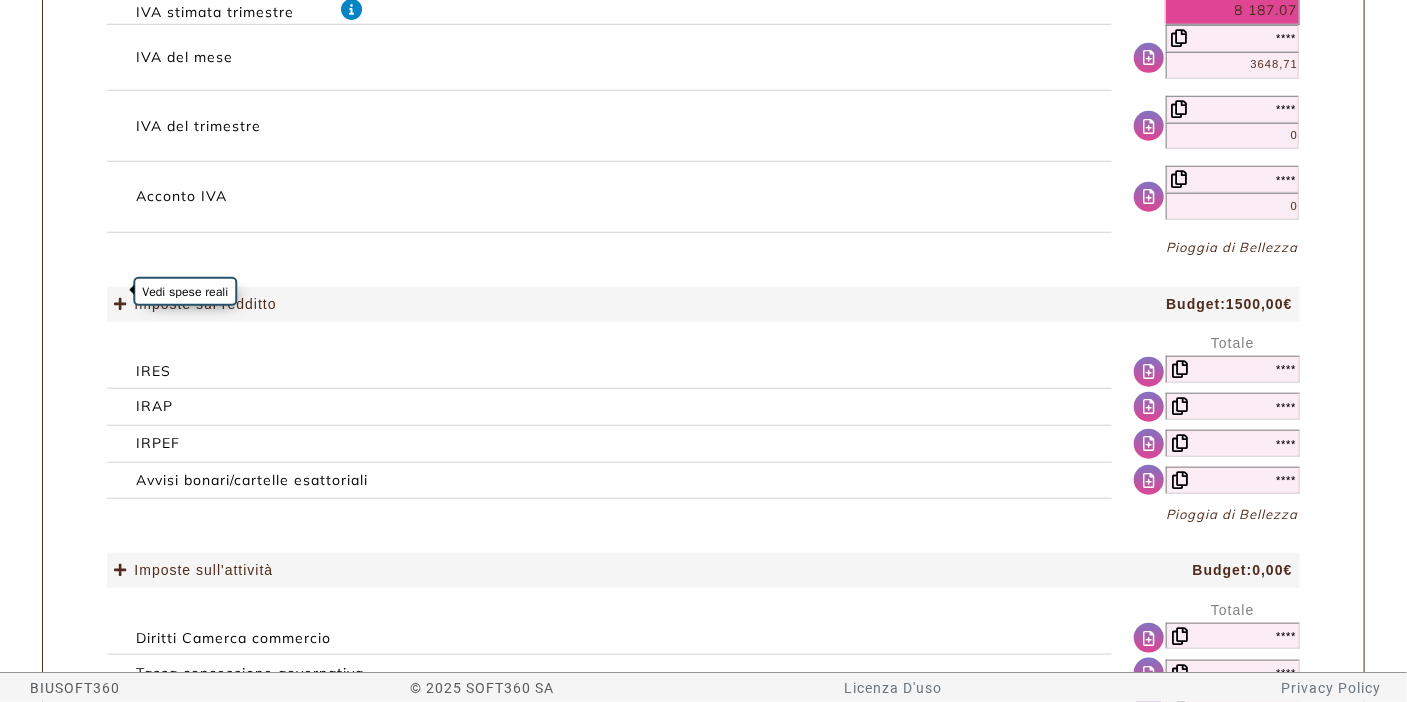 click at bounding box center (120, 304) 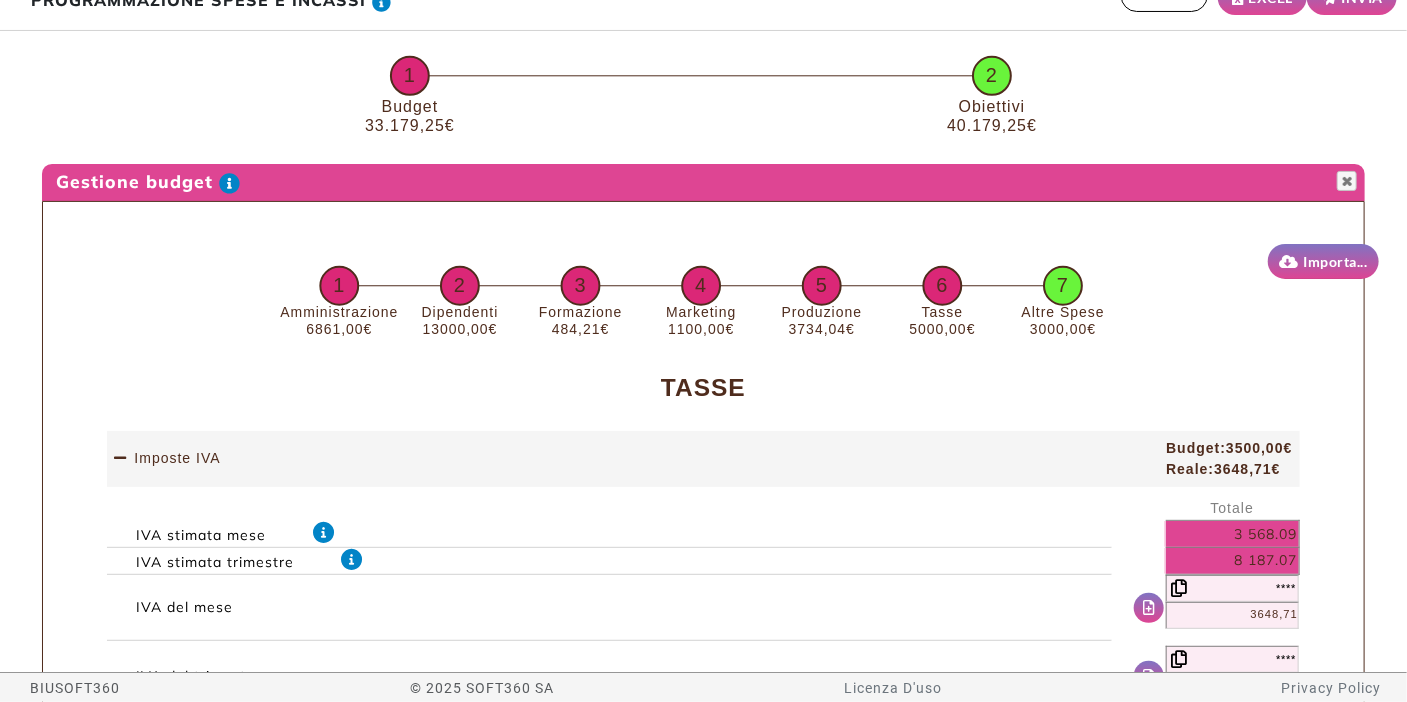 scroll, scrollTop: 0, scrollLeft: 0, axis: both 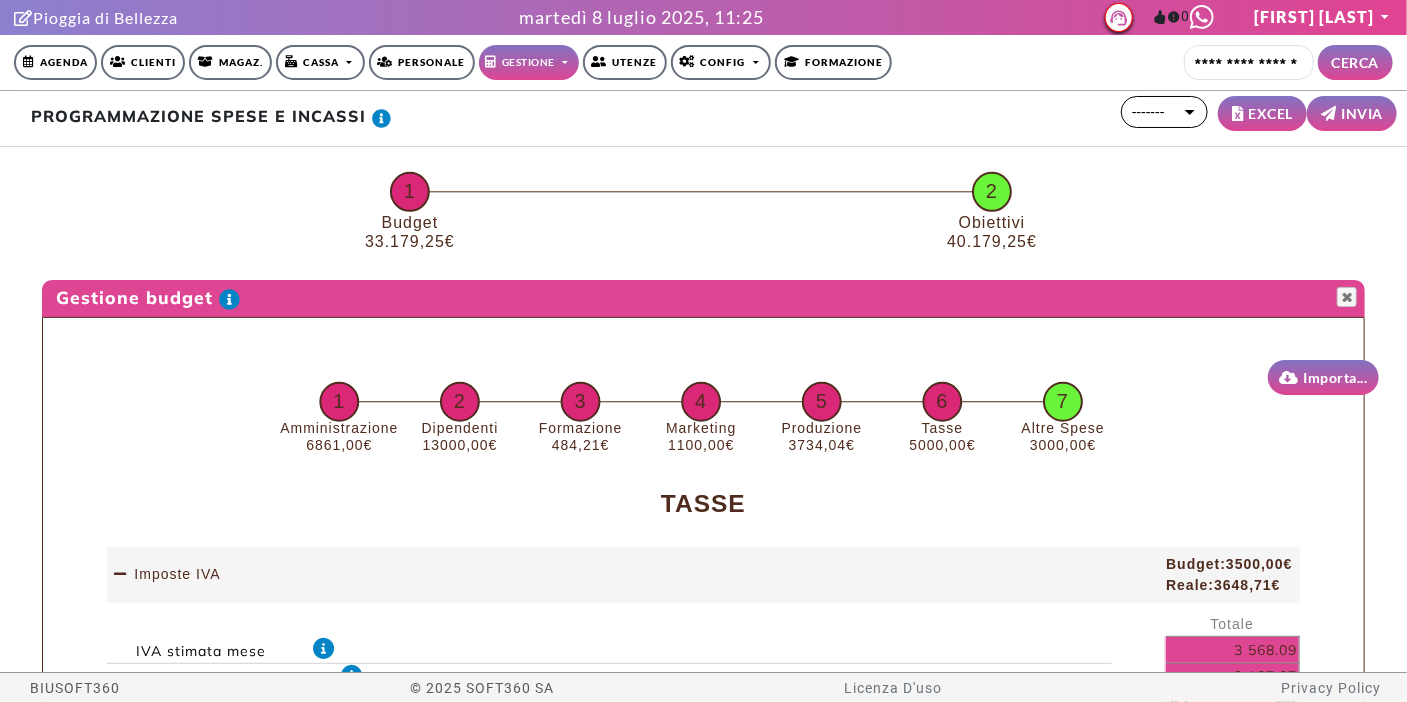 click on "Agenda" at bounding box center (55, 62) 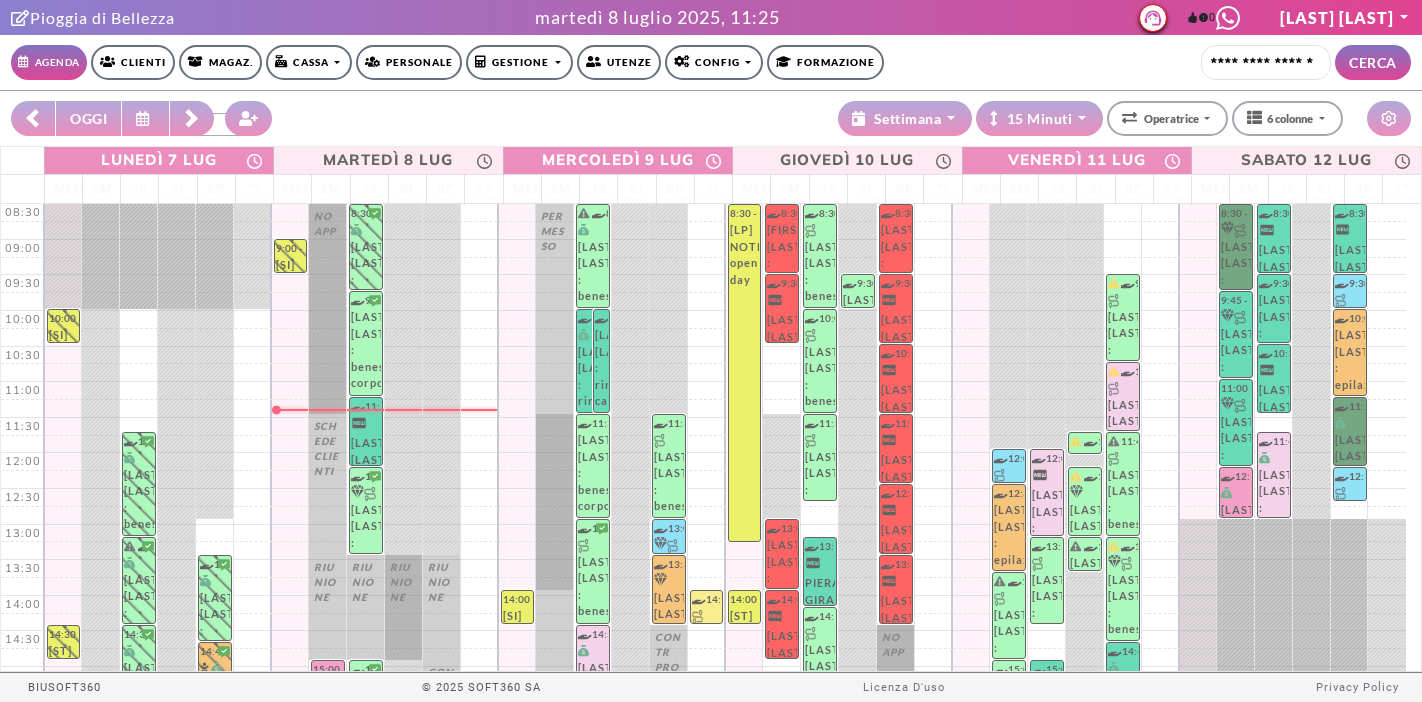 scroll, scrollTop: 0, scrollLeft: 0, axis: both 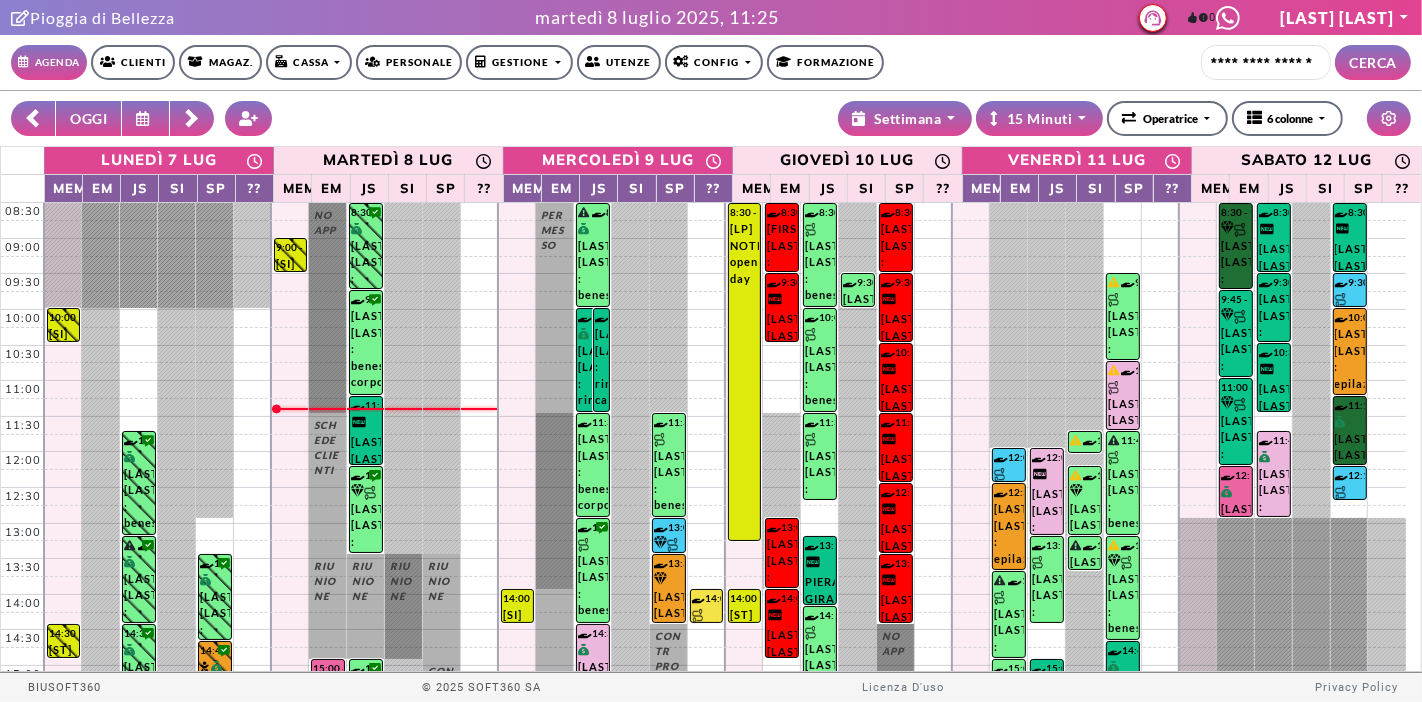 click on "**********" at bounding box center [356, 118] 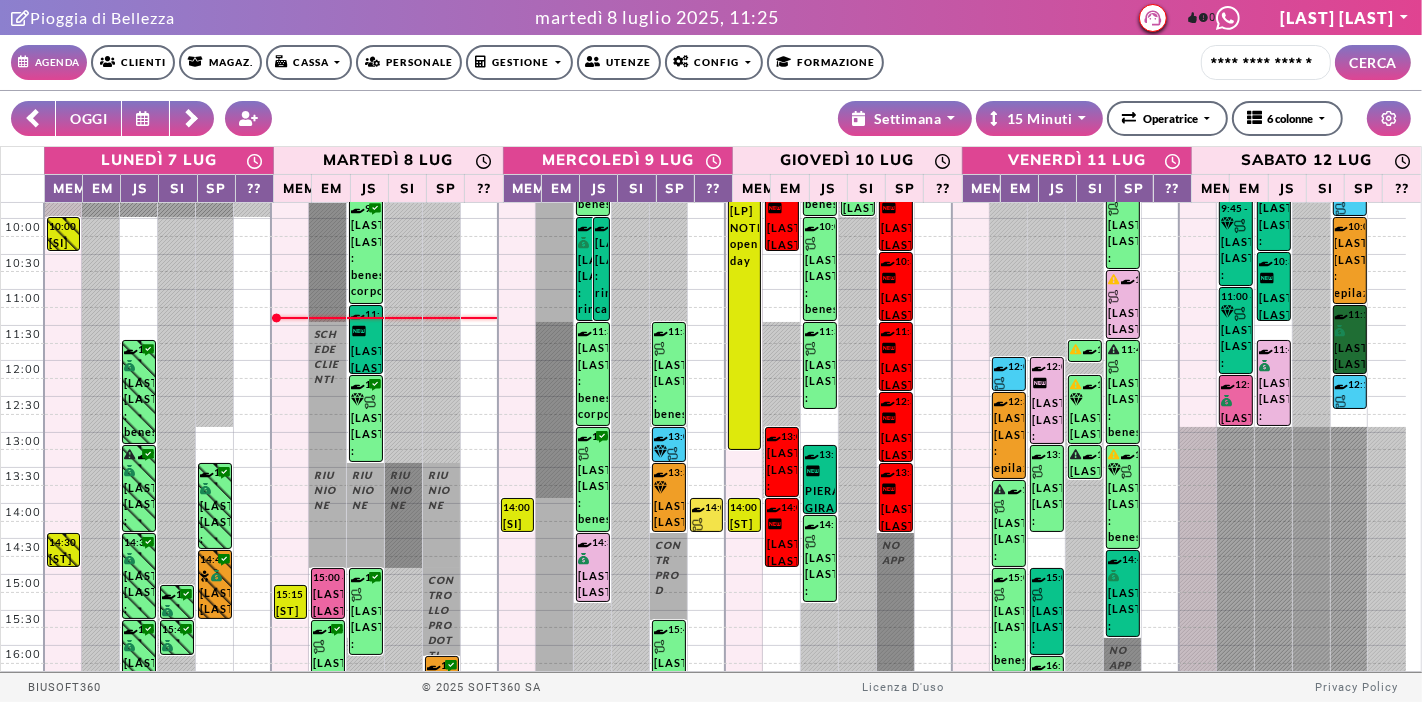 scroll, scrollTop: 302, scrollLeft: 0, axis: vertical 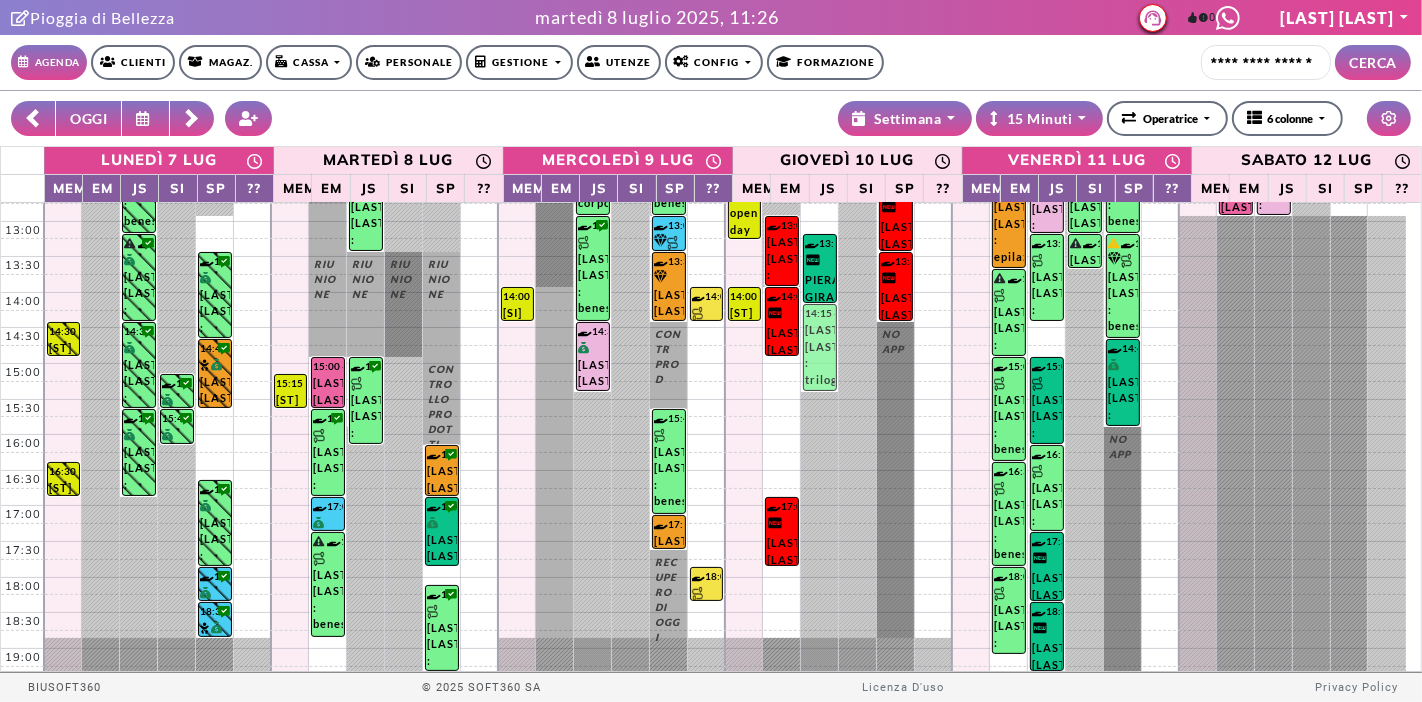 drag, startPoint x: 818, startPoint y: 359, endPoint x: 834, endPoint y: 357, distance: 16.124516 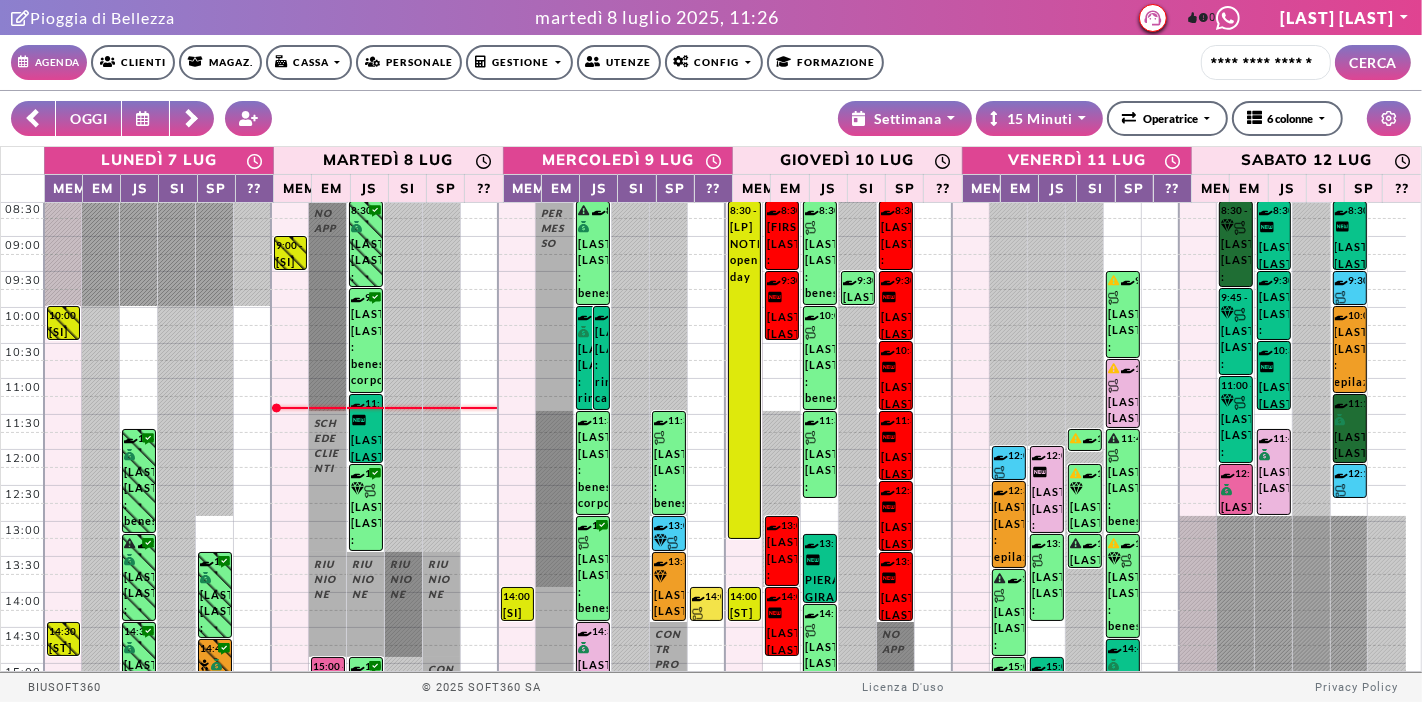 scroll, scrollTop: 0, scrollLeft: 0, axis: both 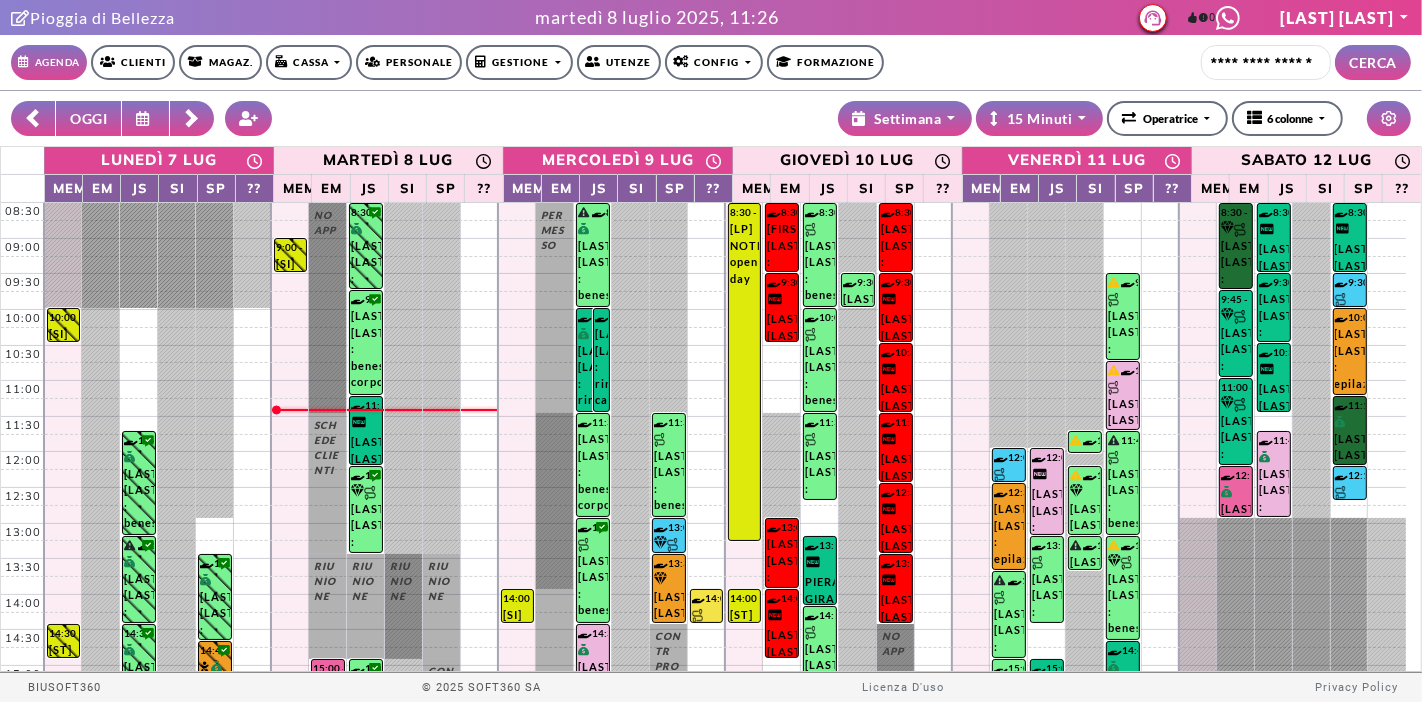 click at bounding box center (192, 118) 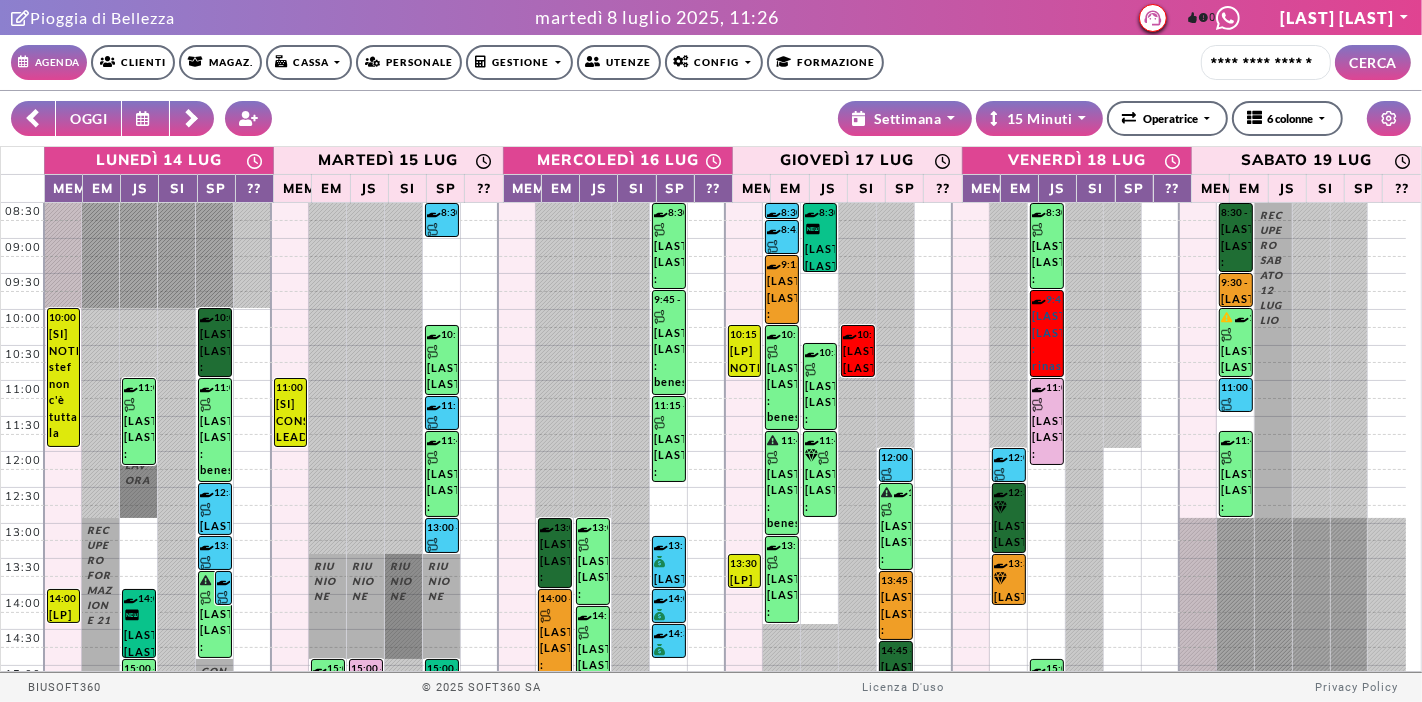 click at bounding box center (192, 119) 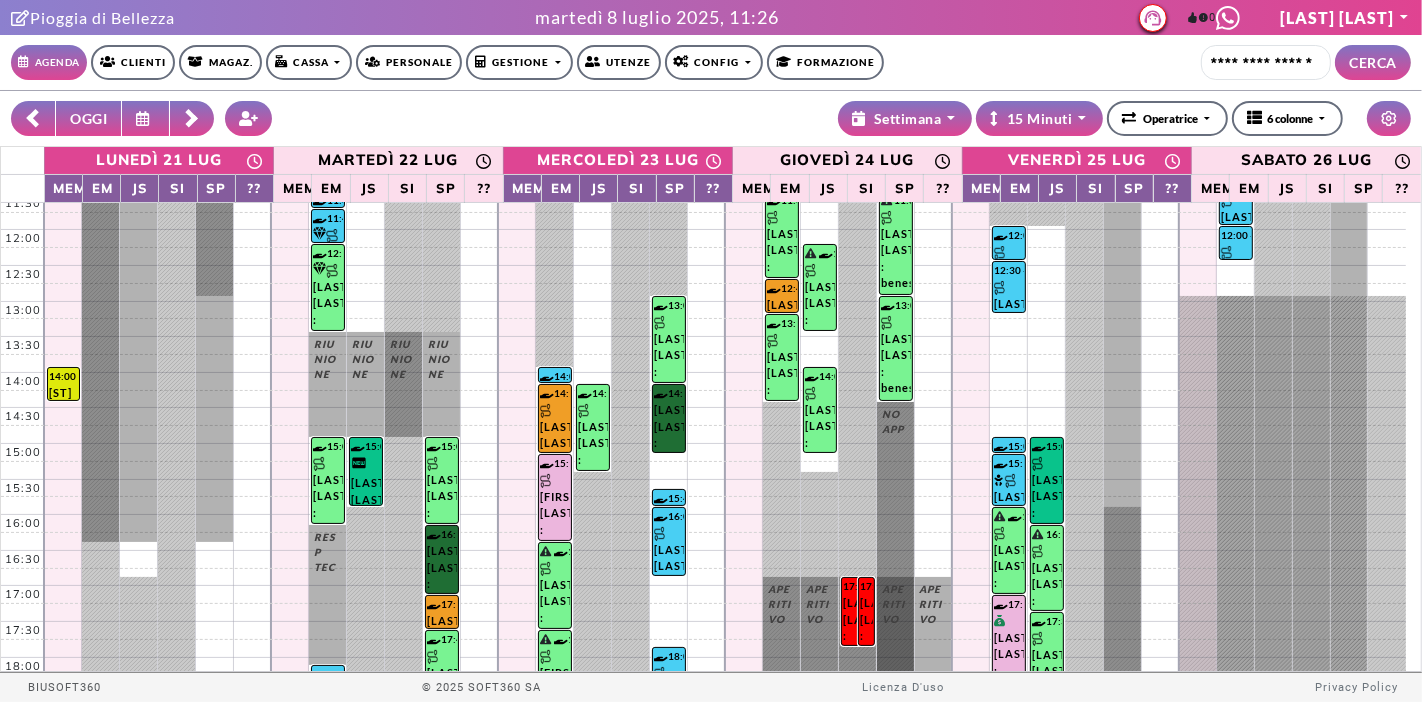 scroll, scrollTop: 191, scrollLeft: 0, axis: vertical 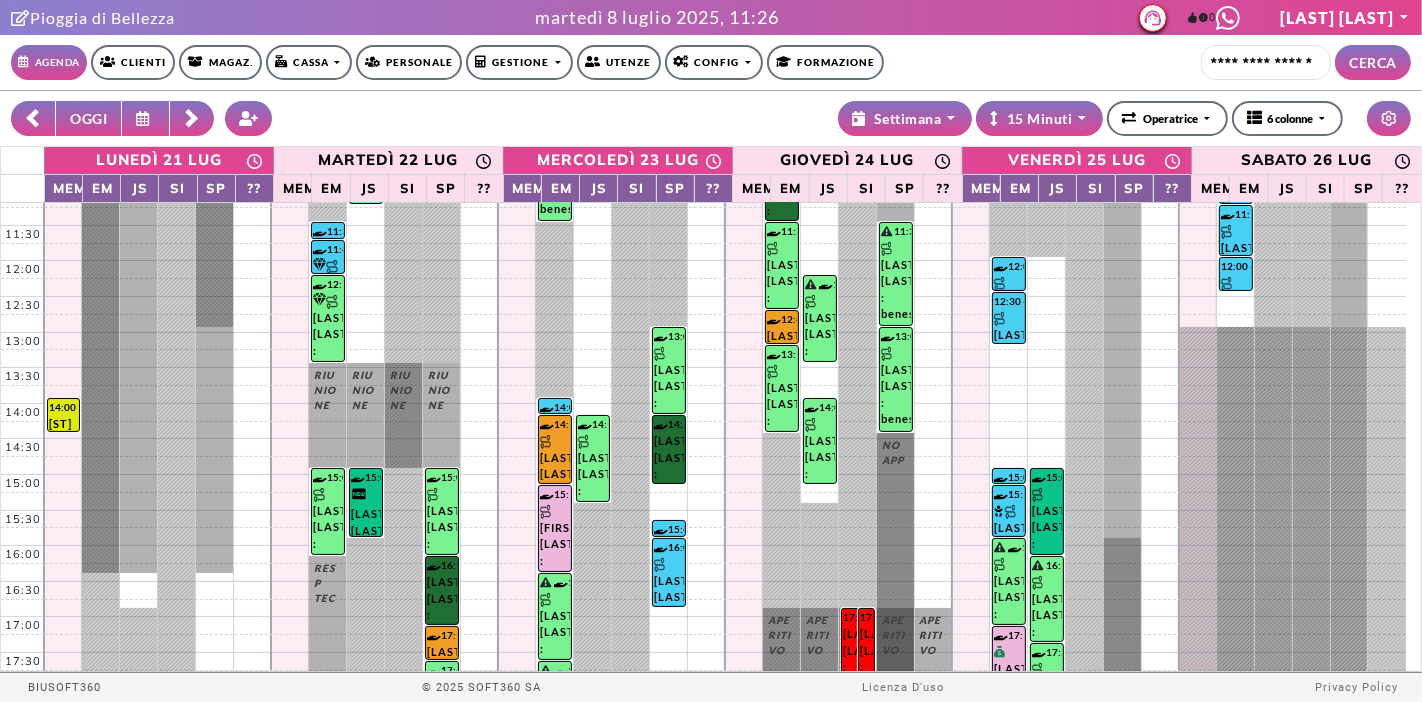 click on "OGGI" at bounding box center [88, 118] 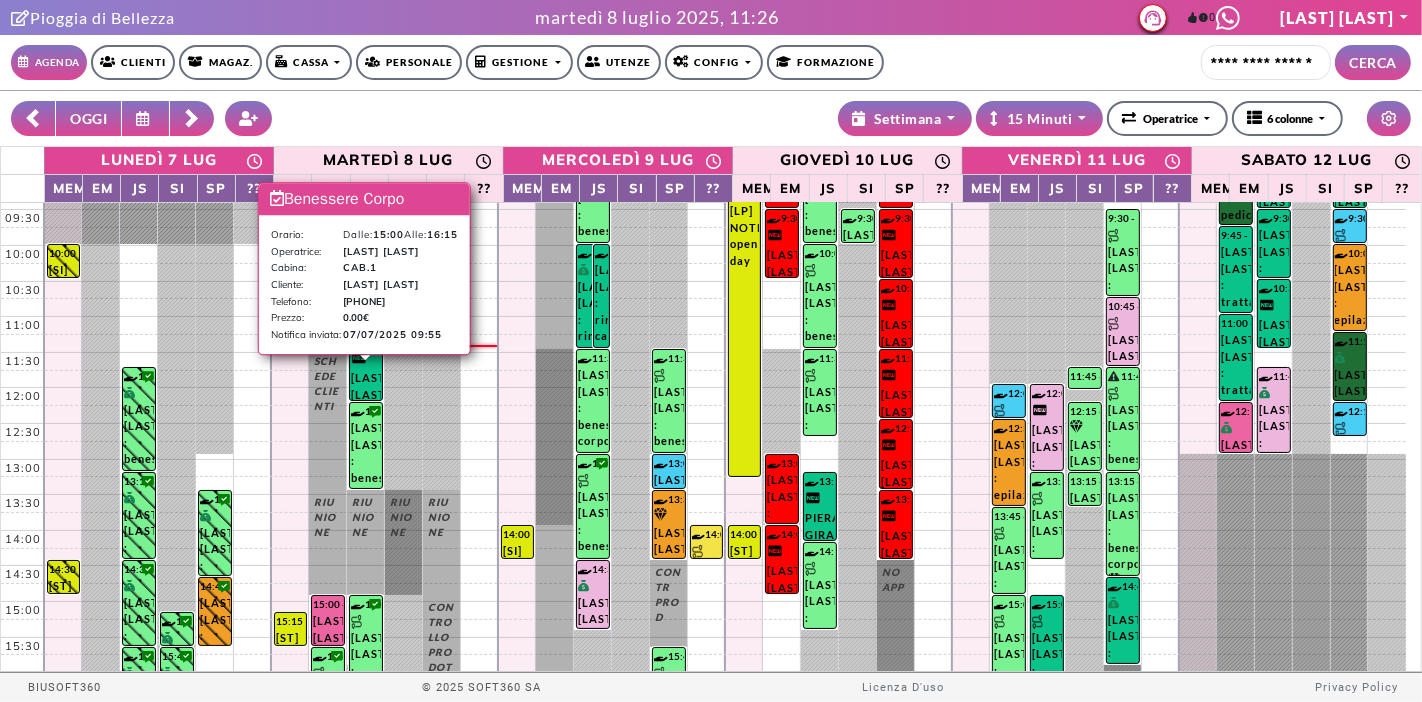 scroll, scrollTop: 302, scrollLeft: 0, axis: vertical 